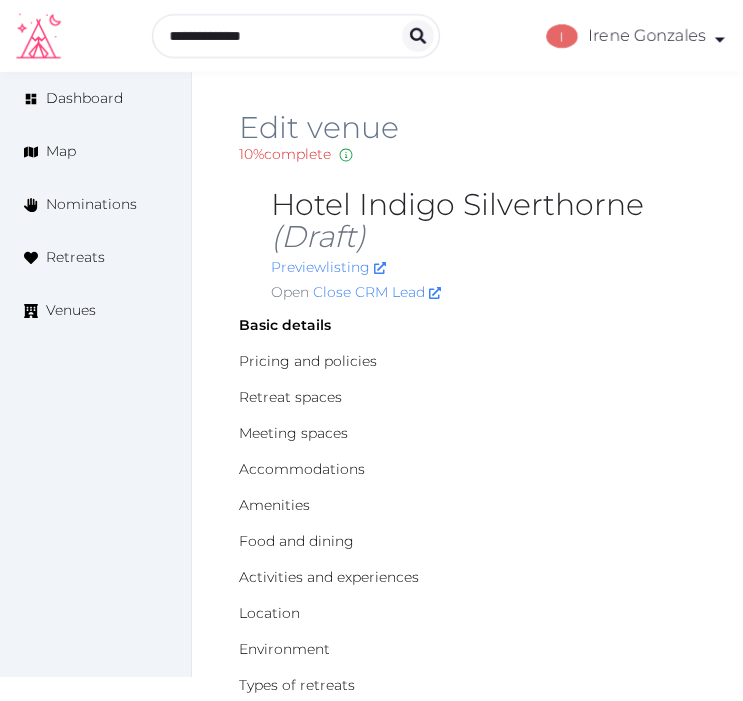 scroll, scrollTop: 1360, scrollLeft: 0, axis: vertical 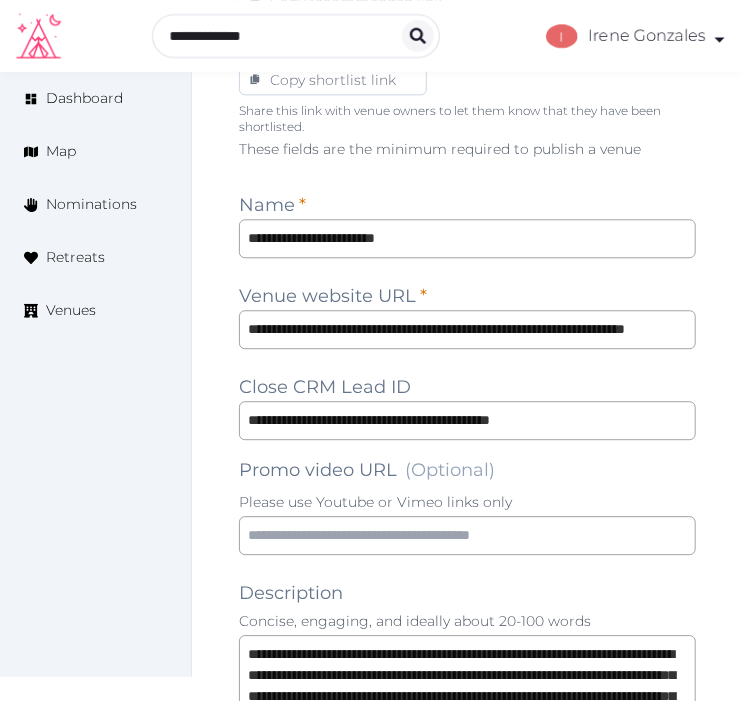 click on "**********" at bounding box center (467, 1196) 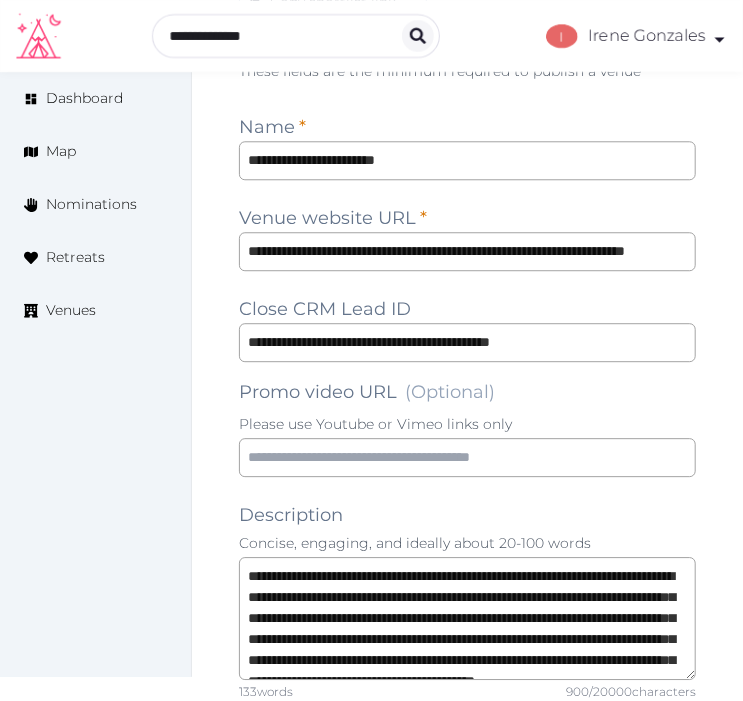 scroll, scrollTop: 1471, scrollLeft: 0, axis: vertical 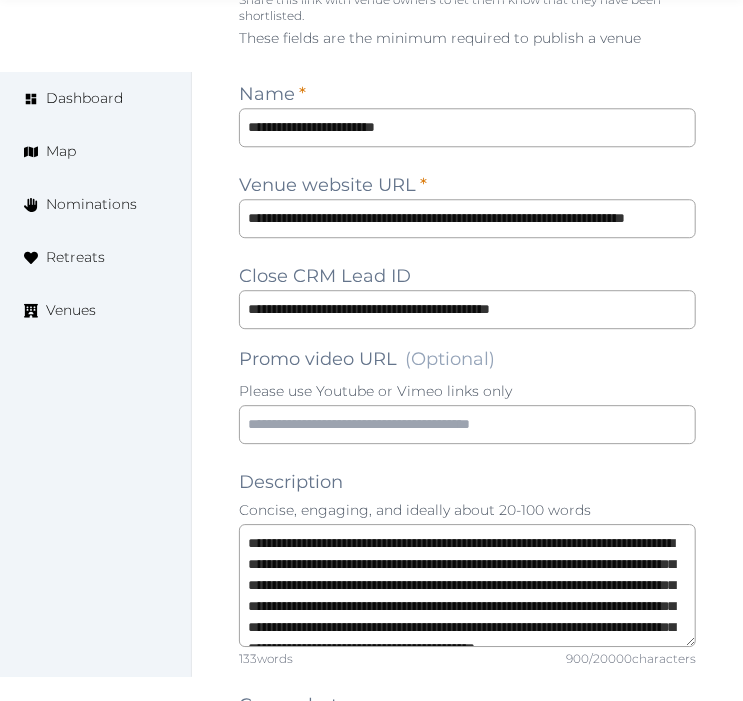 click on "**********" at bounding box center (467, 1085) 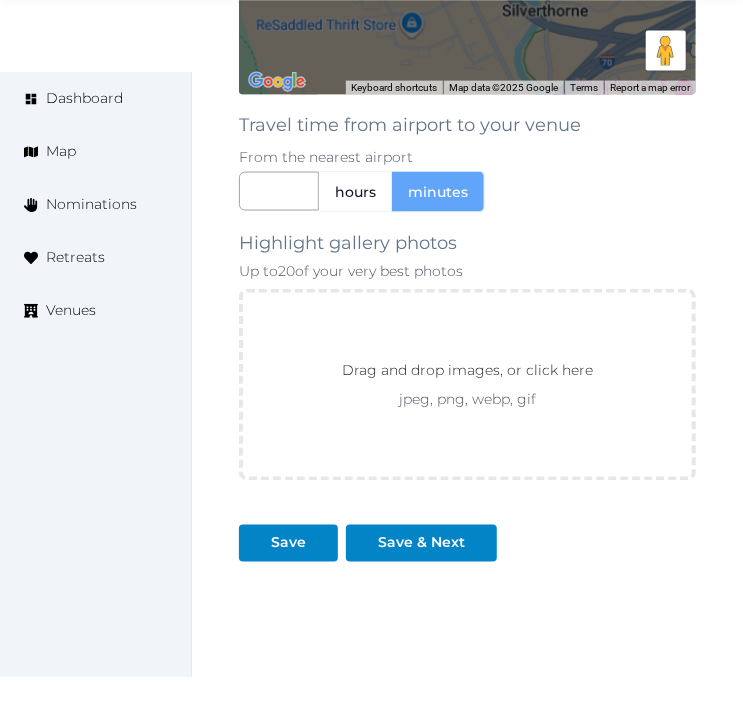 scroll, scrollTop: 3137, scrollLeft: 0, axis: vertical 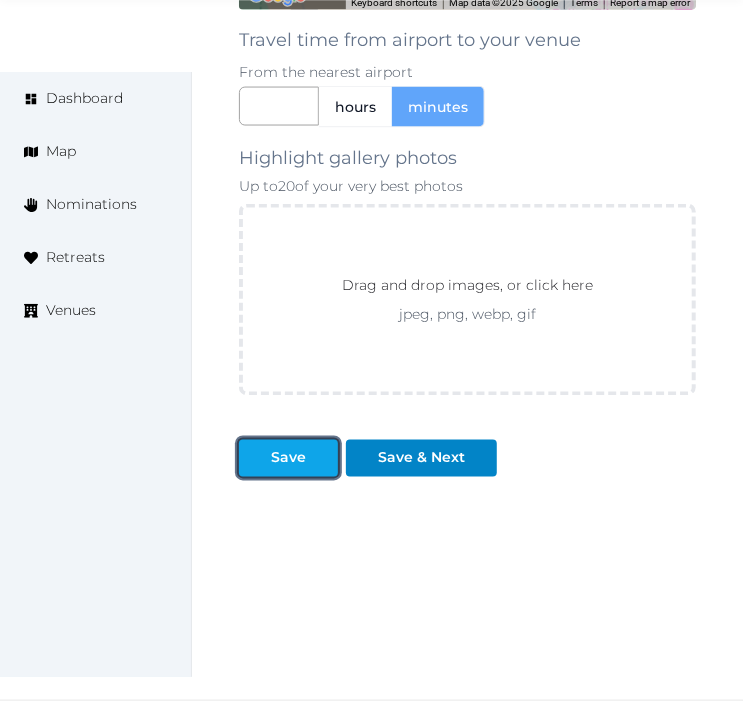 click at bounding box center [322, 458] 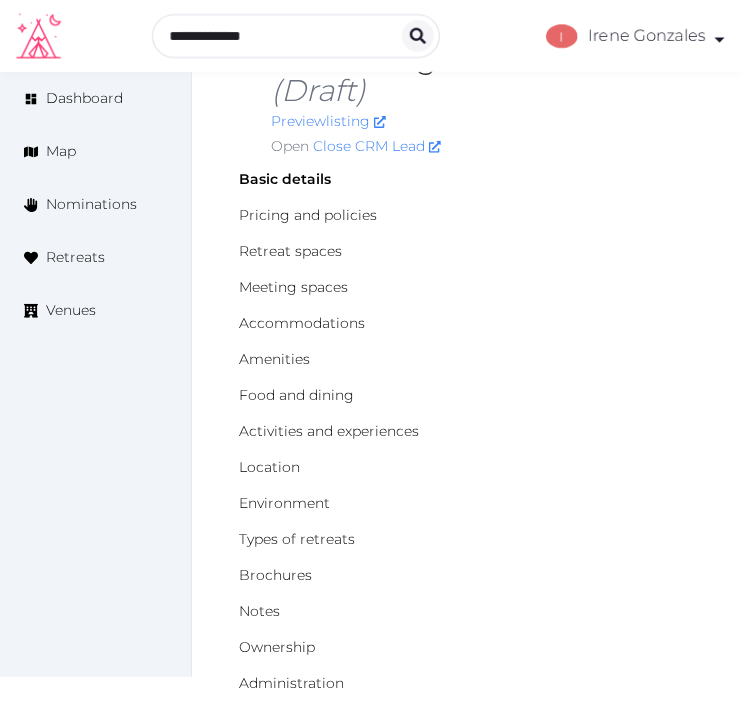 scroll, scrollTop: 137, scrollLeft: 0, axis: vertical 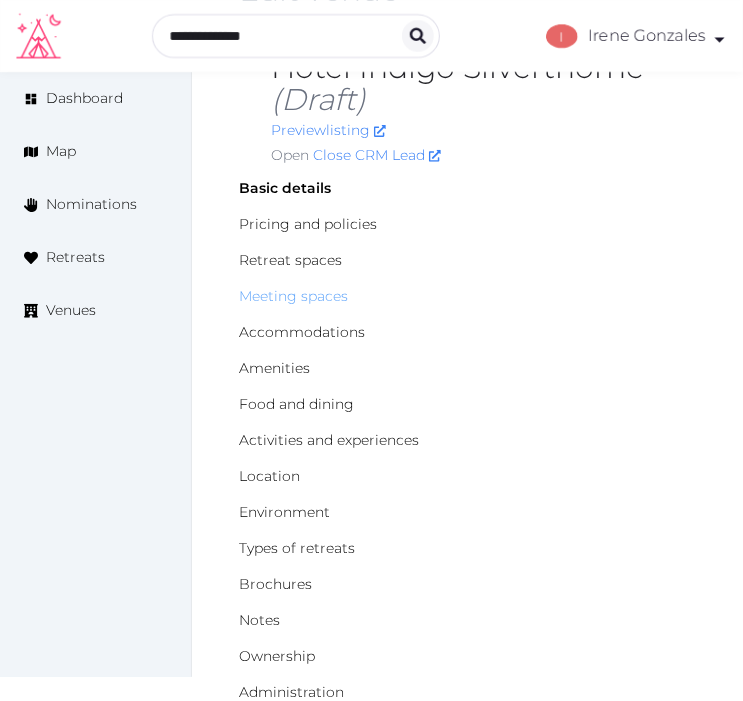 click on "Meeting spaces" at bounding box center (293, 296) 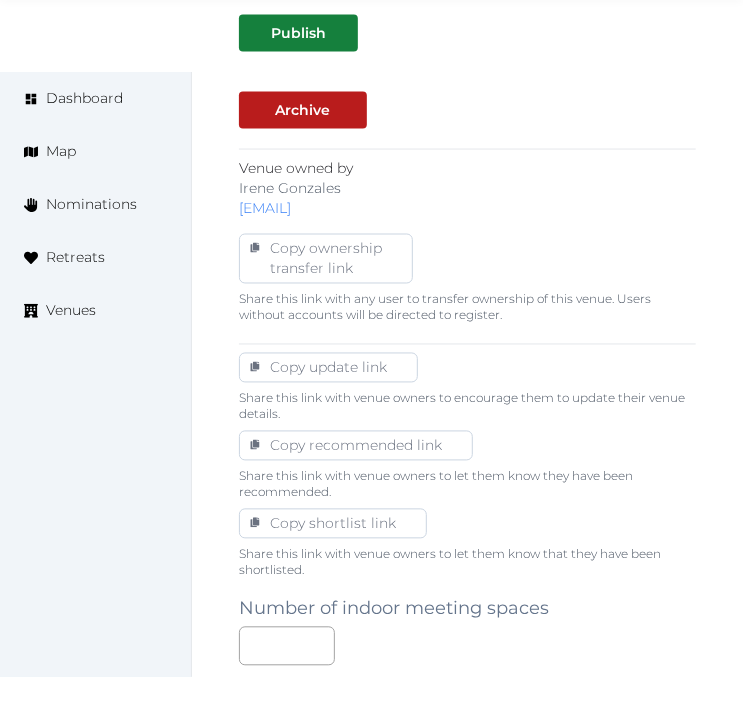scroll, scrollTop: 1013, scrollLeft: 0, axis: vertical 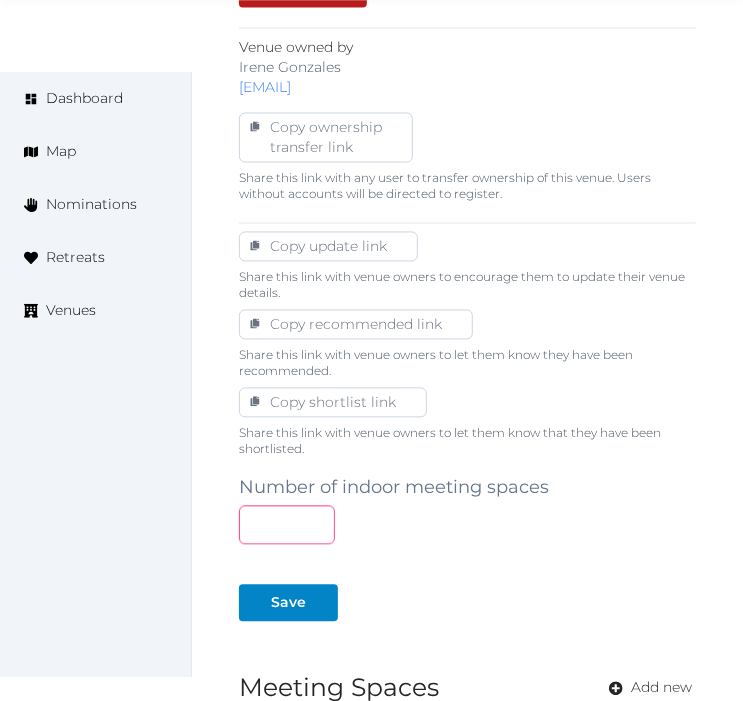 click at bounding box center [287, 525] 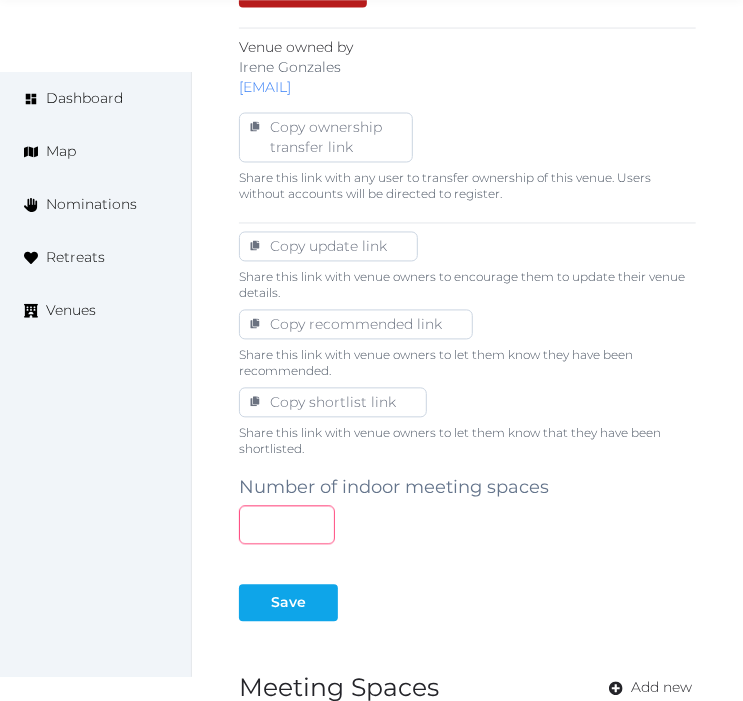 type on "*" 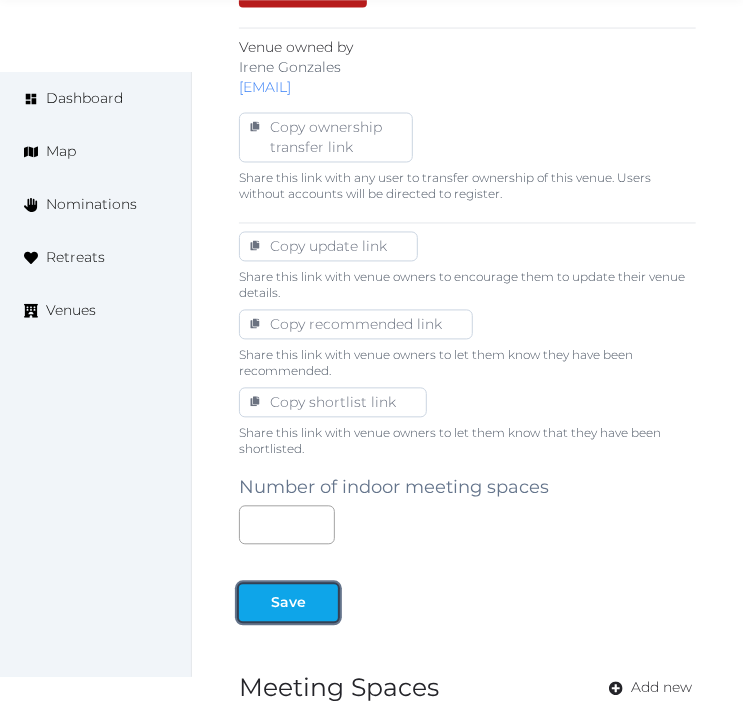 click at bounding box center (322, 603) 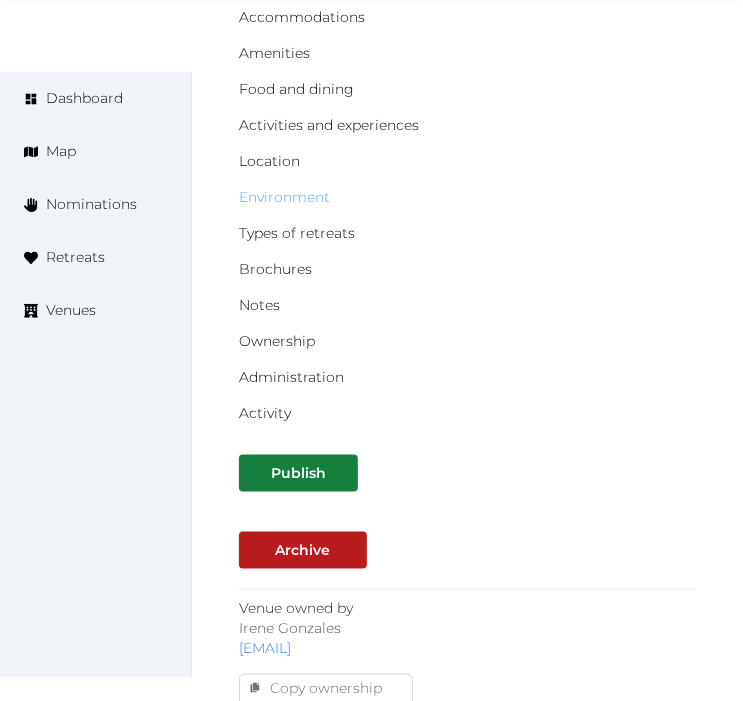 scroll, scrollTop: 457, scrollLeft: 0, axis: vertical 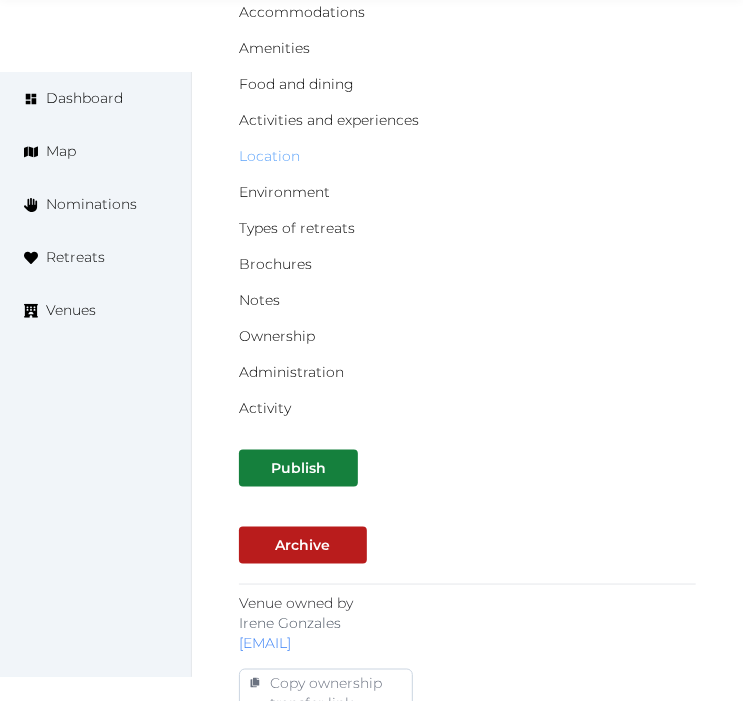 click on "Location" at bounding box center (269, 156) 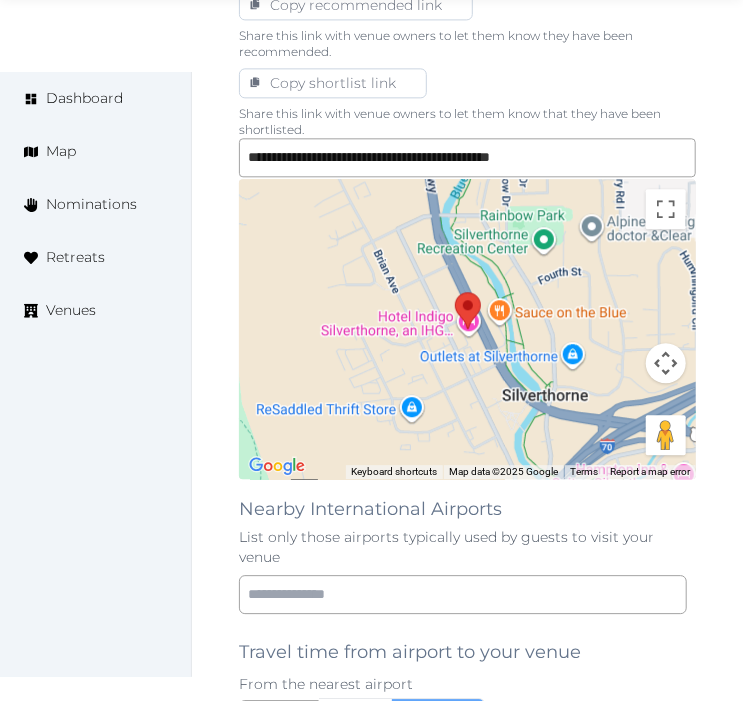 scroll, scrollTop: 1666, scrollLeft: 0, axis: vertical 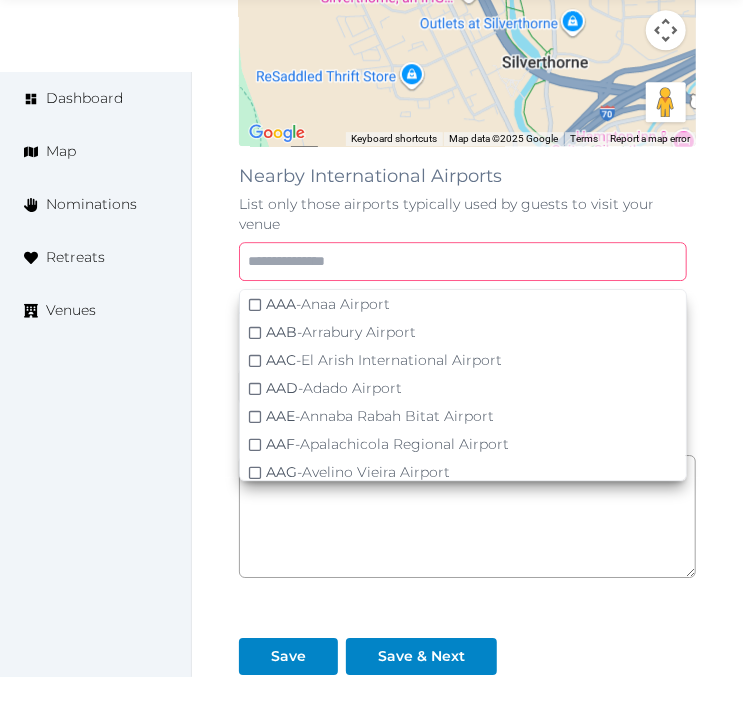 click at bounding box center [463, 261] 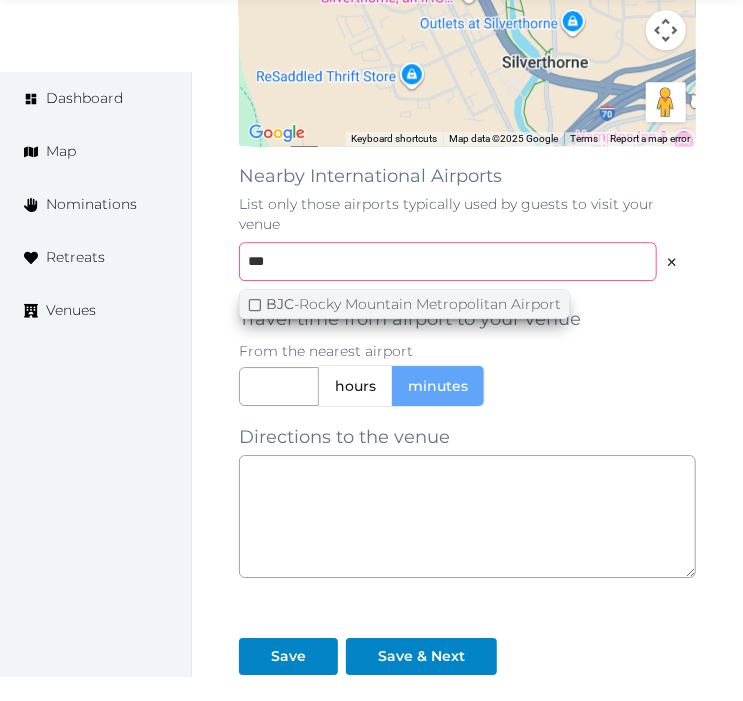 type on "***" 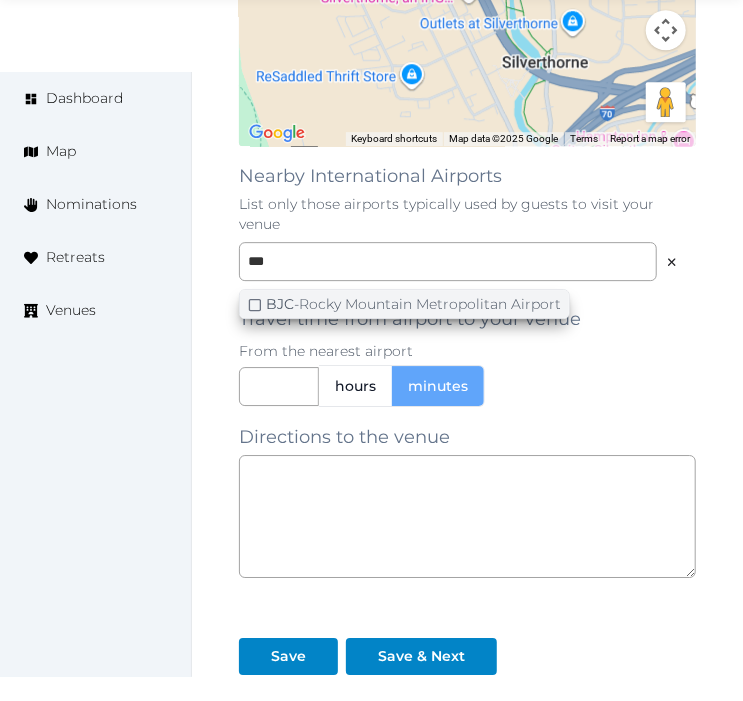 click at bounding box center [255, 305] 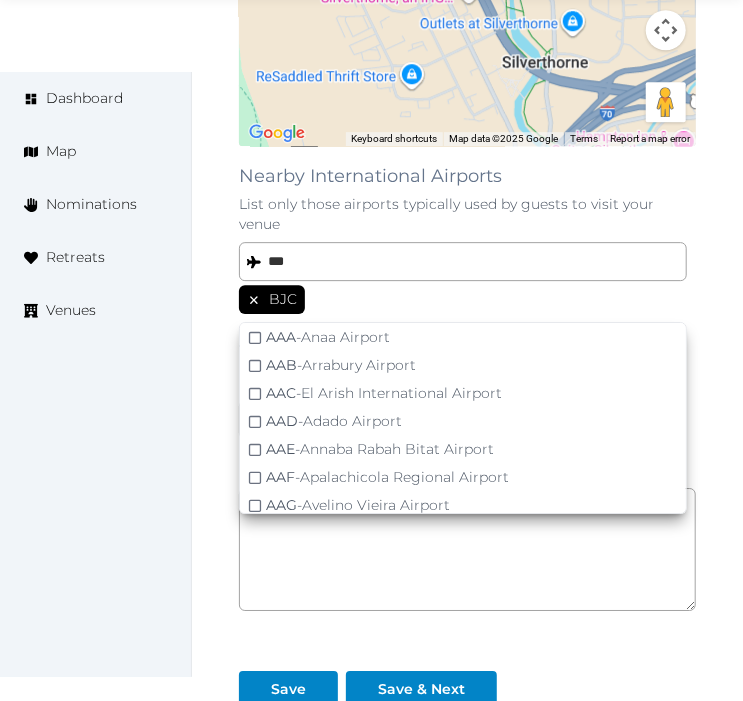 click on "**********" at bounding box center [467, -331] 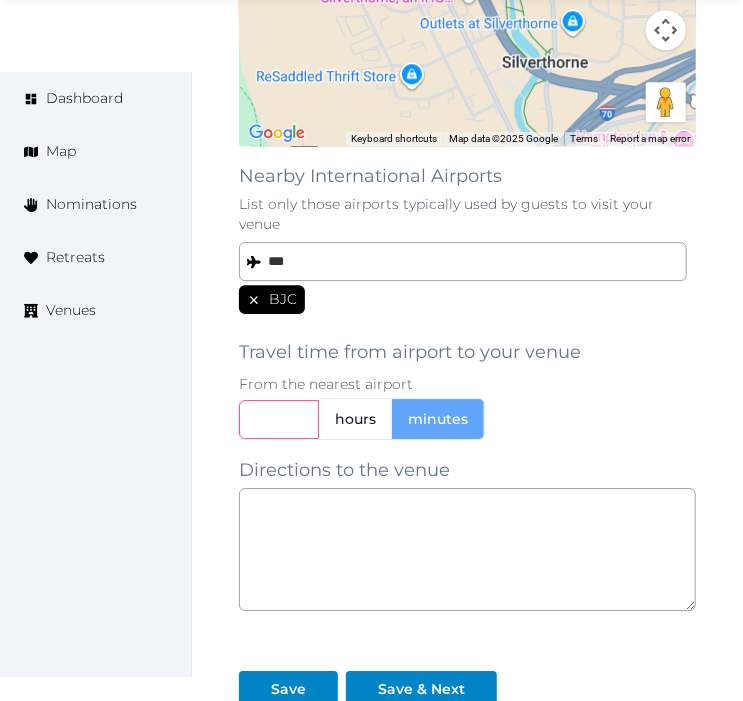 click at bounding box center [279, 419] 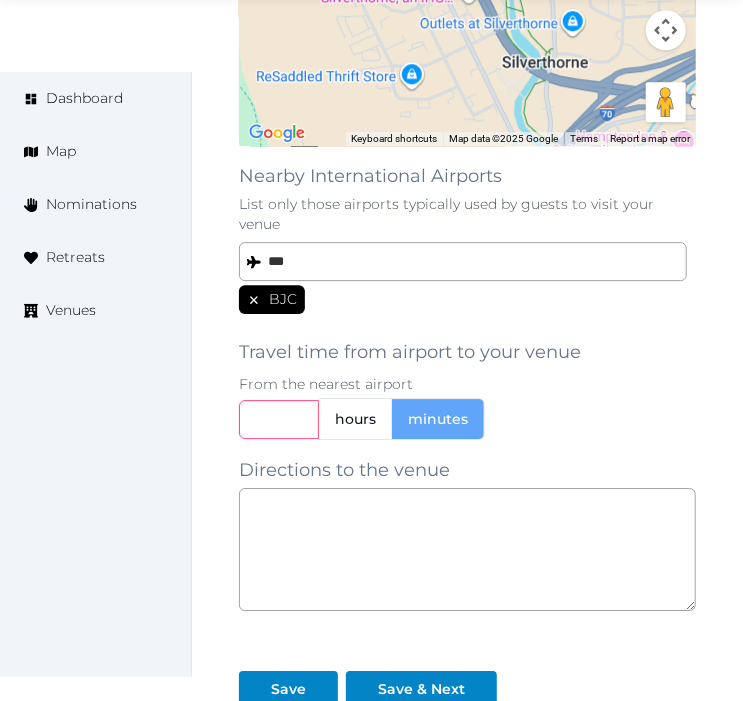 drag, startPoint x: 280, startPoint y: 392, endPoint x: 236, endPoint y: 395, distance: 44.102154 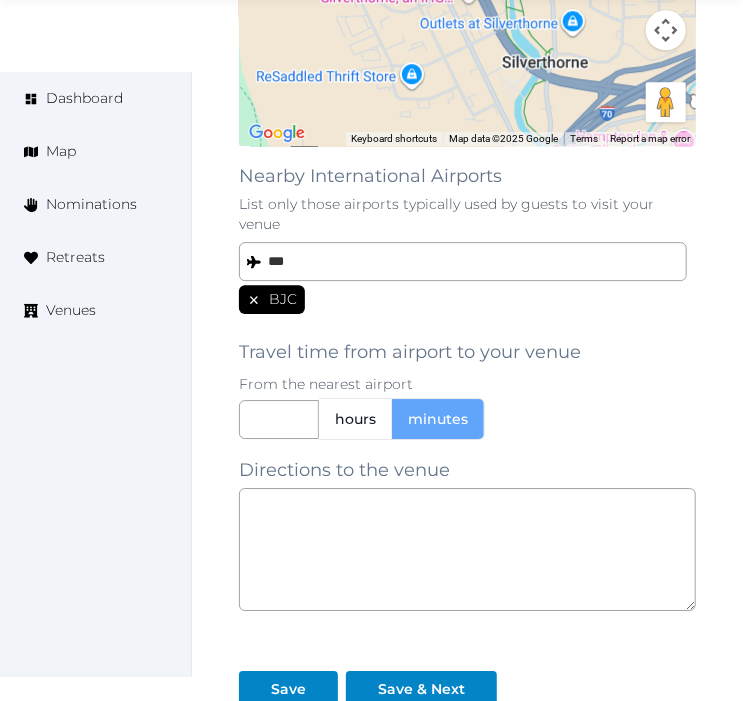 click on "hours minutes" at bounding box center (463, 392) 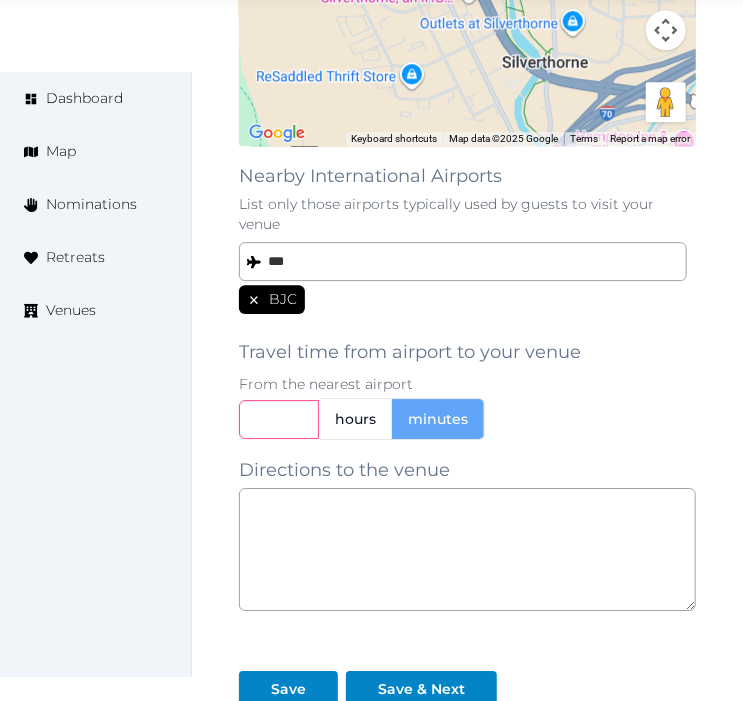 click at bounding box center (279, 419) 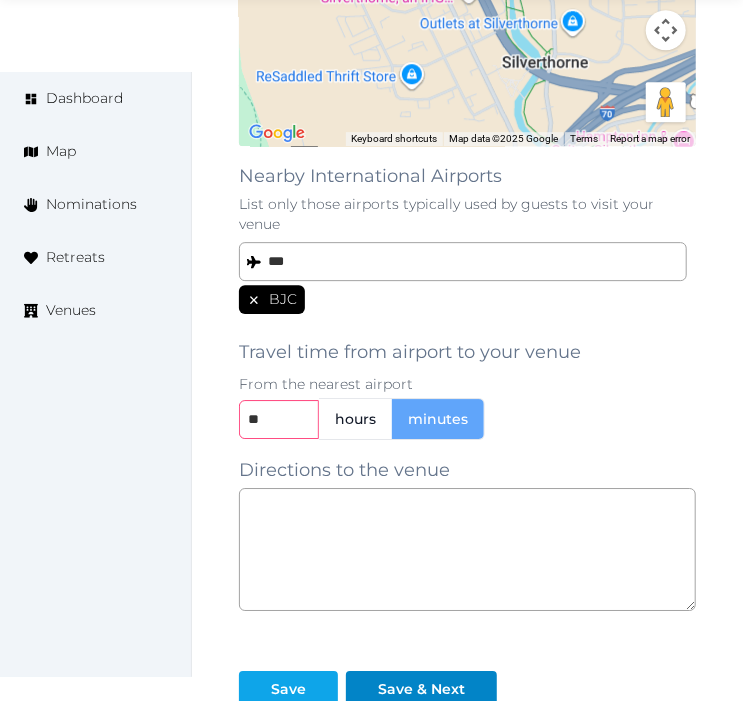 type on "**" 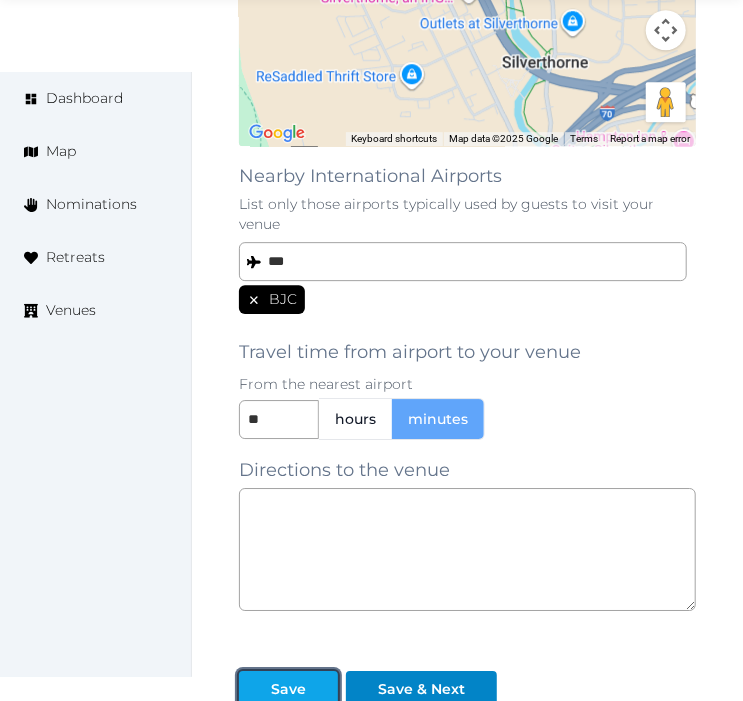 click on "Save" at bounding box center [288, 689] 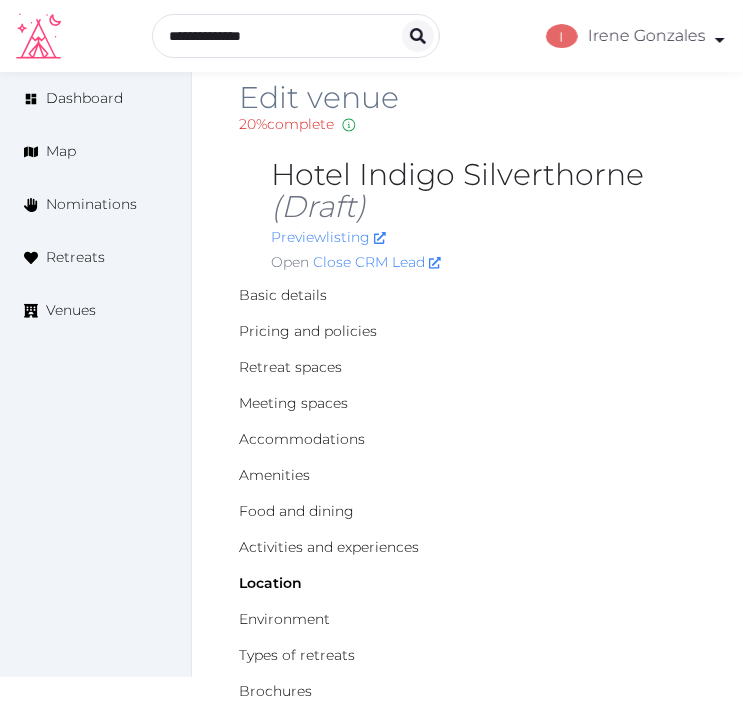 scroll, scrollTop: 0, scrollLeft: 0, axis: both 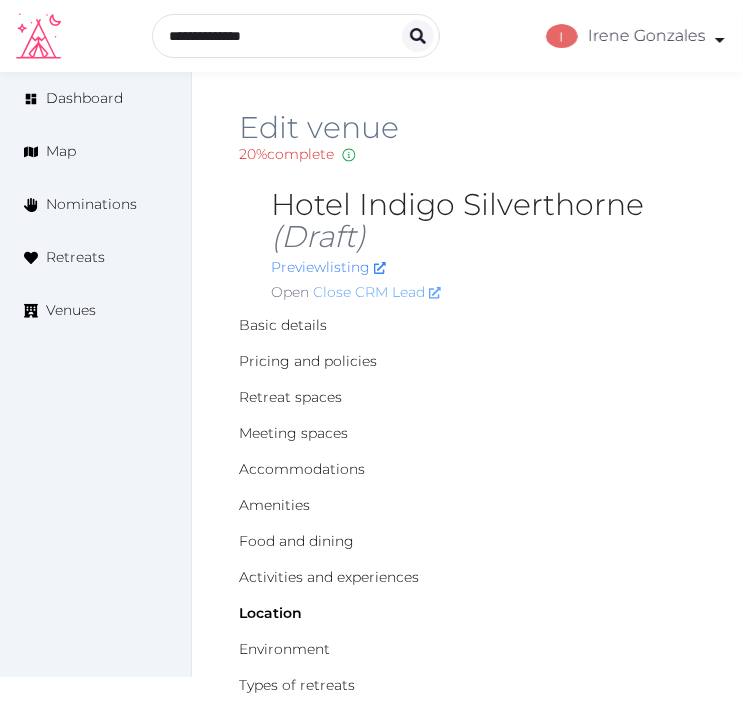 click on "Close CRM Lead" at bounding box center [377, 292] 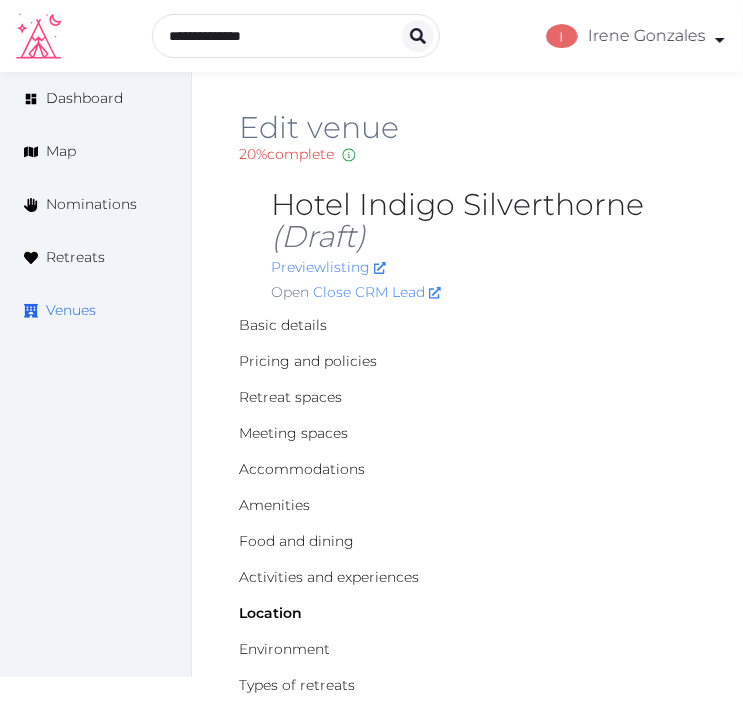 click on "Venues" at bounding box center [71, 310] 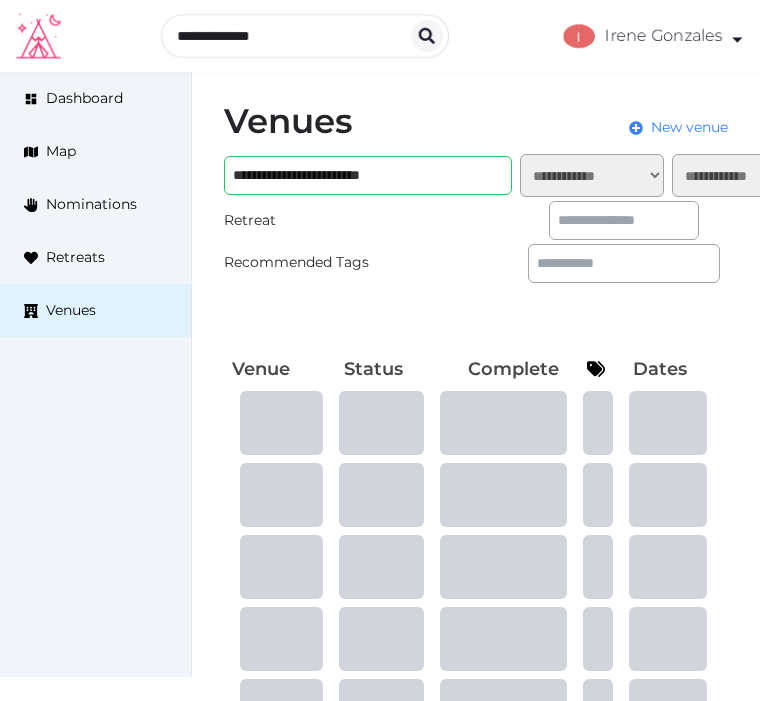 scroll, scrollTop: 0, scrollLeft: 0, axis: both 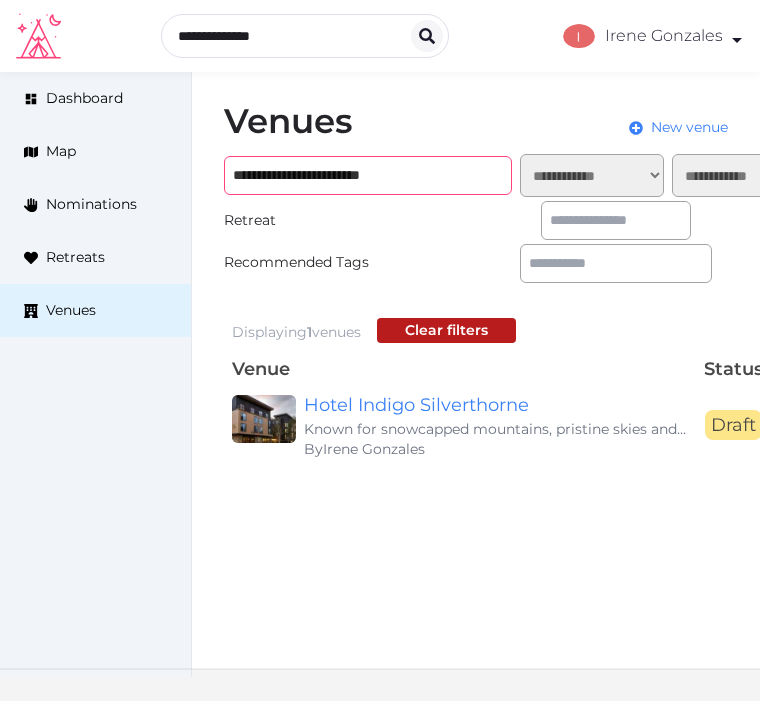 click on "**********" at bounding box center [368, 175] 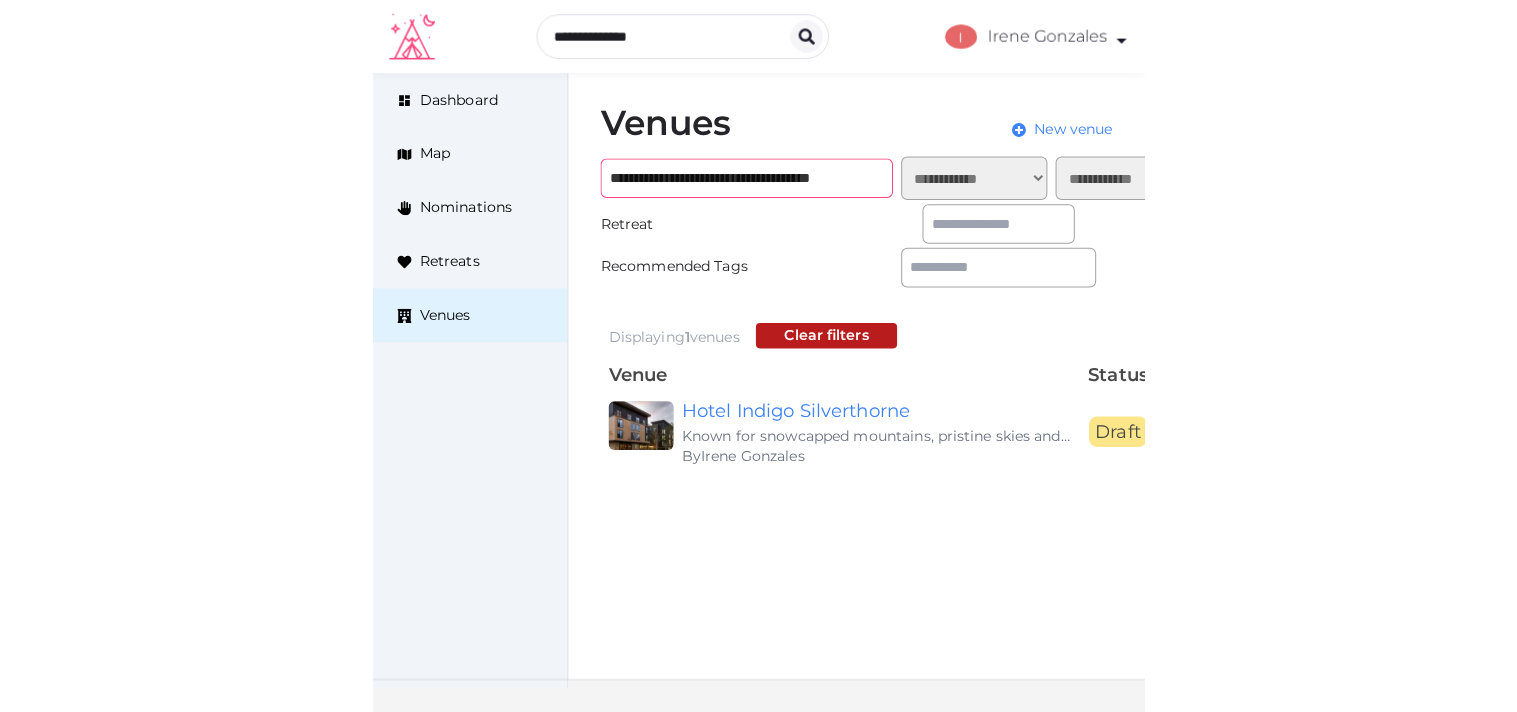 scroll, scrollTop: 0, scrollLeft: 2, axis: horizontal 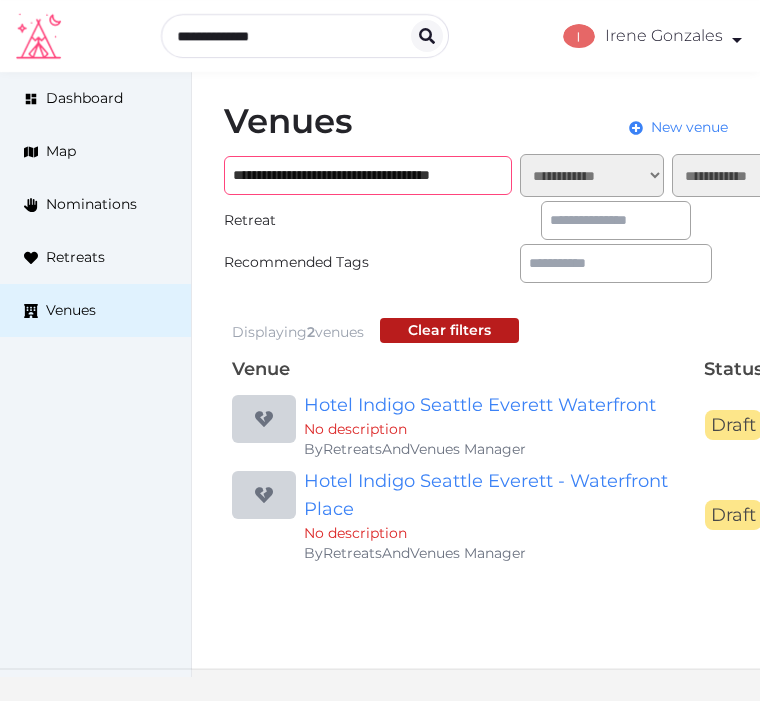 click on "**********" at bounding box center (368, 175) 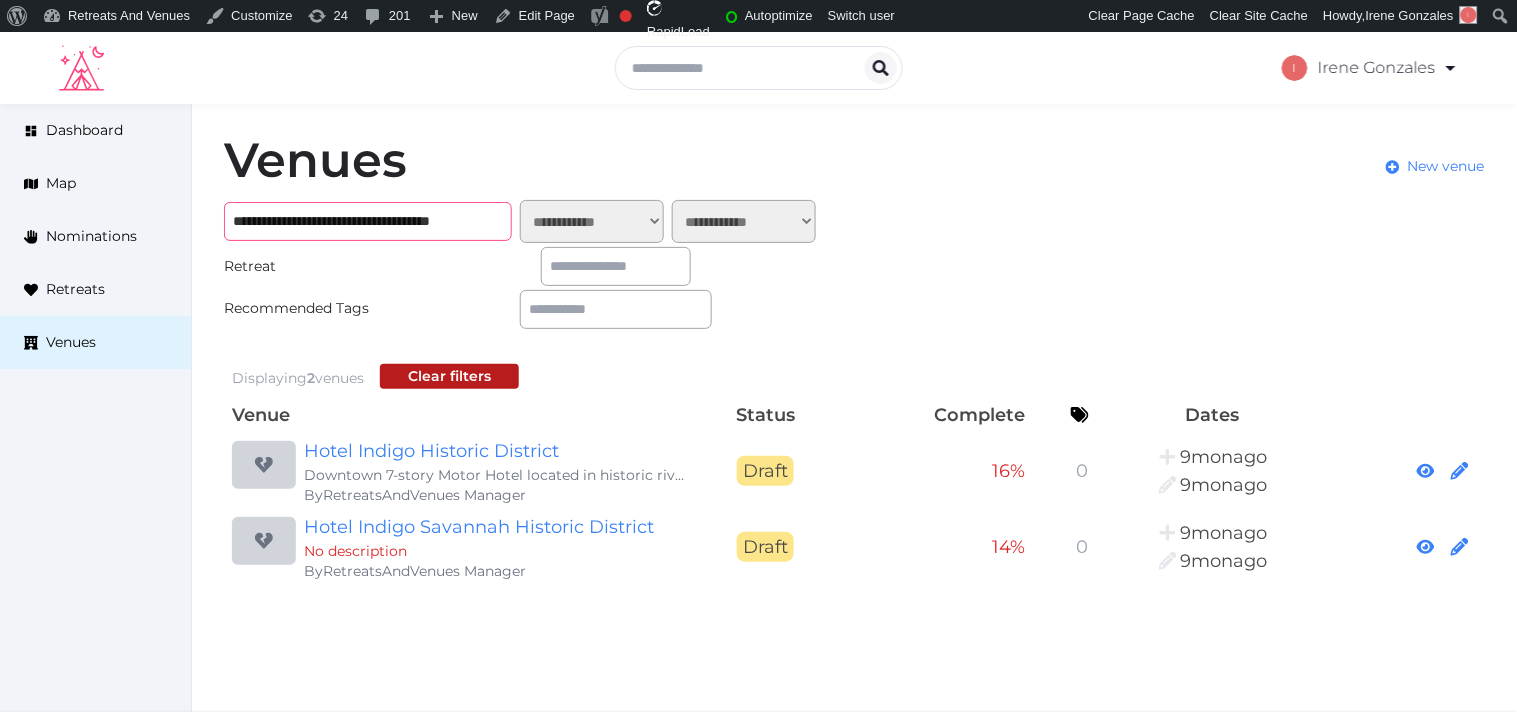 type on "**********" 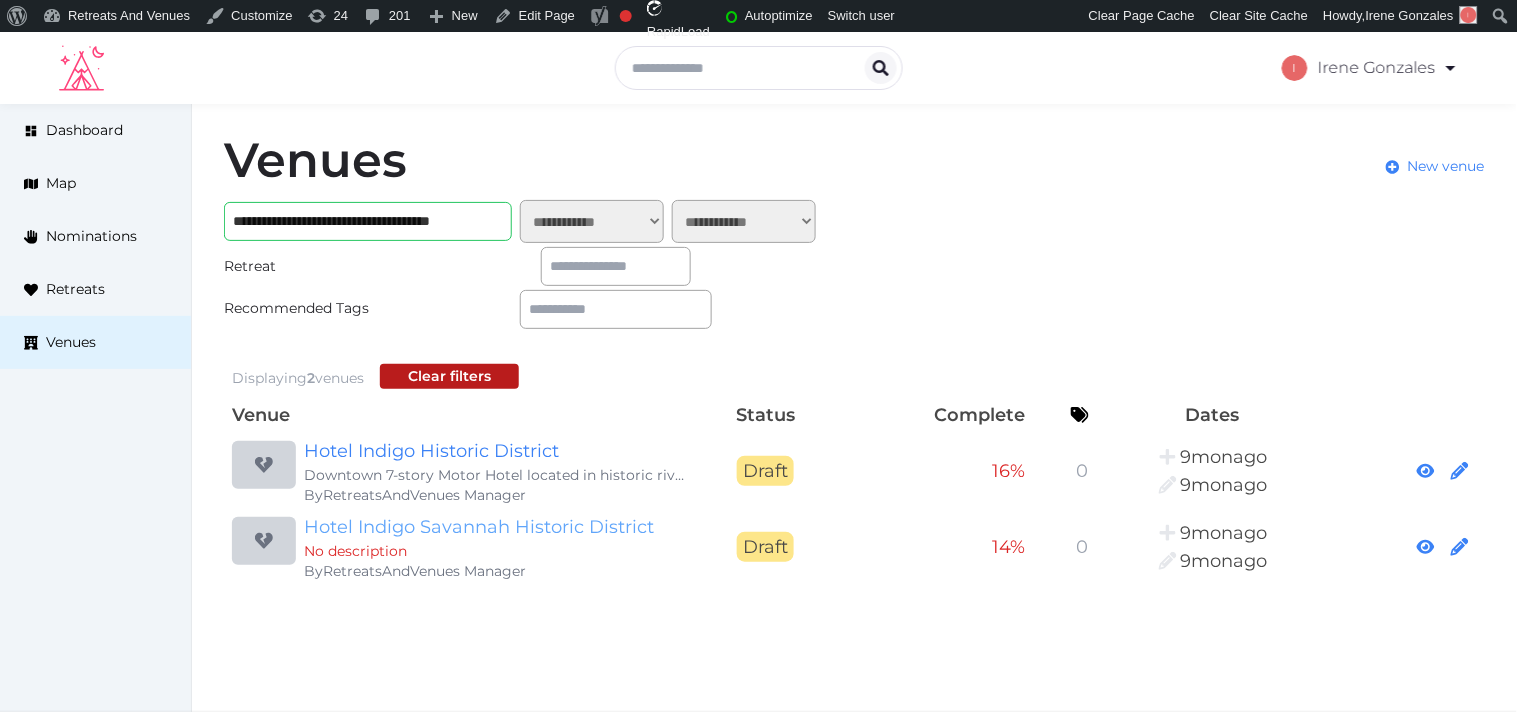 click on "Hotel Indigo Savannah Historic District" at bounding box center [496, 527] 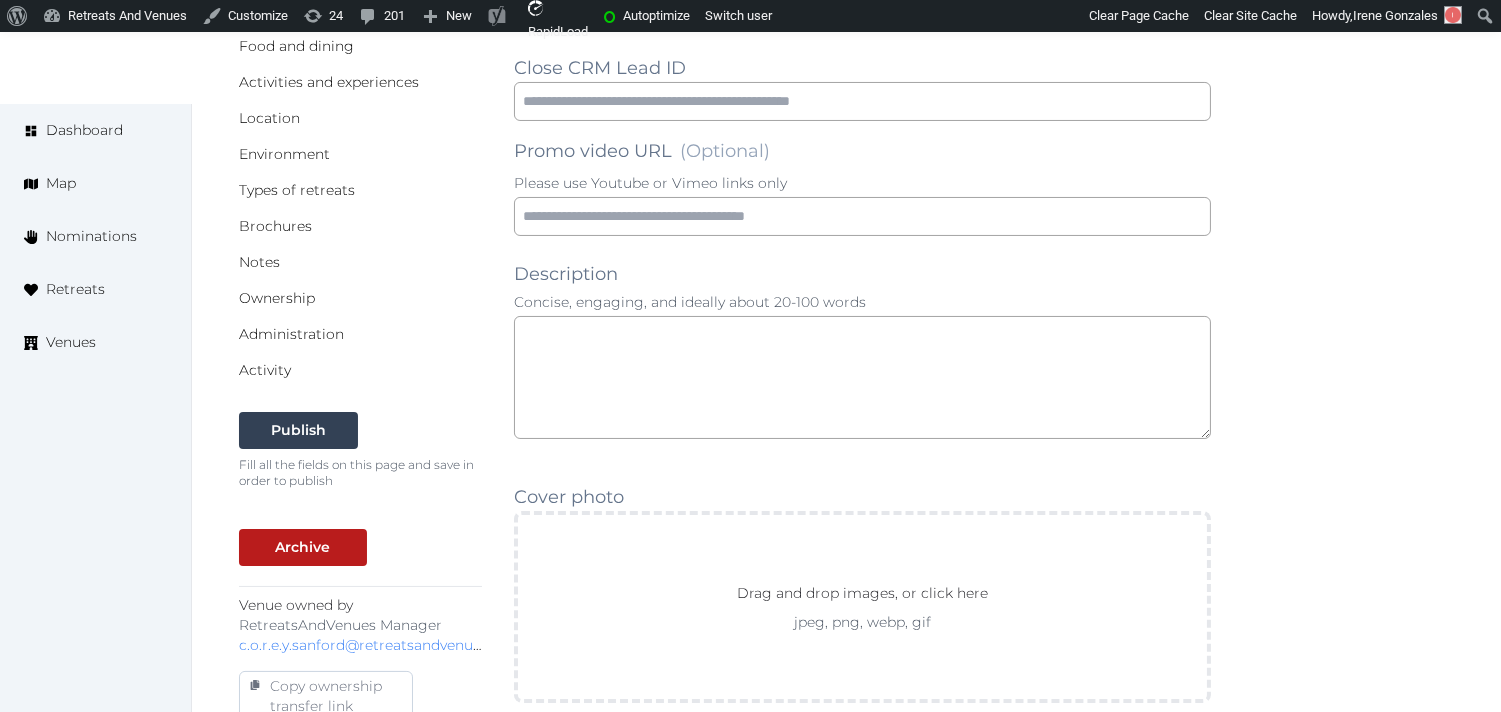 scroll, scrollTop: 555, scrollLeft: 0, axis: vertical 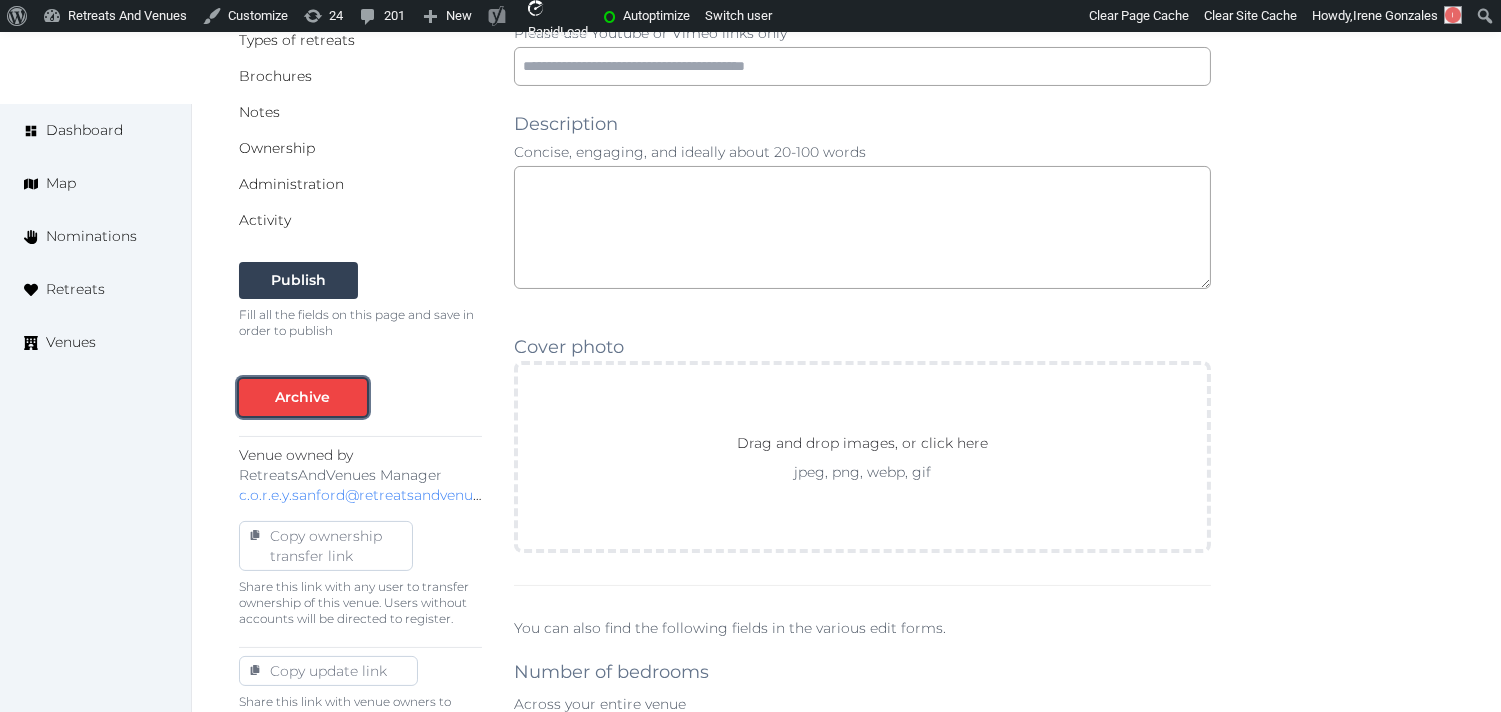 click on "Archive" at bounding box center [303, 397] 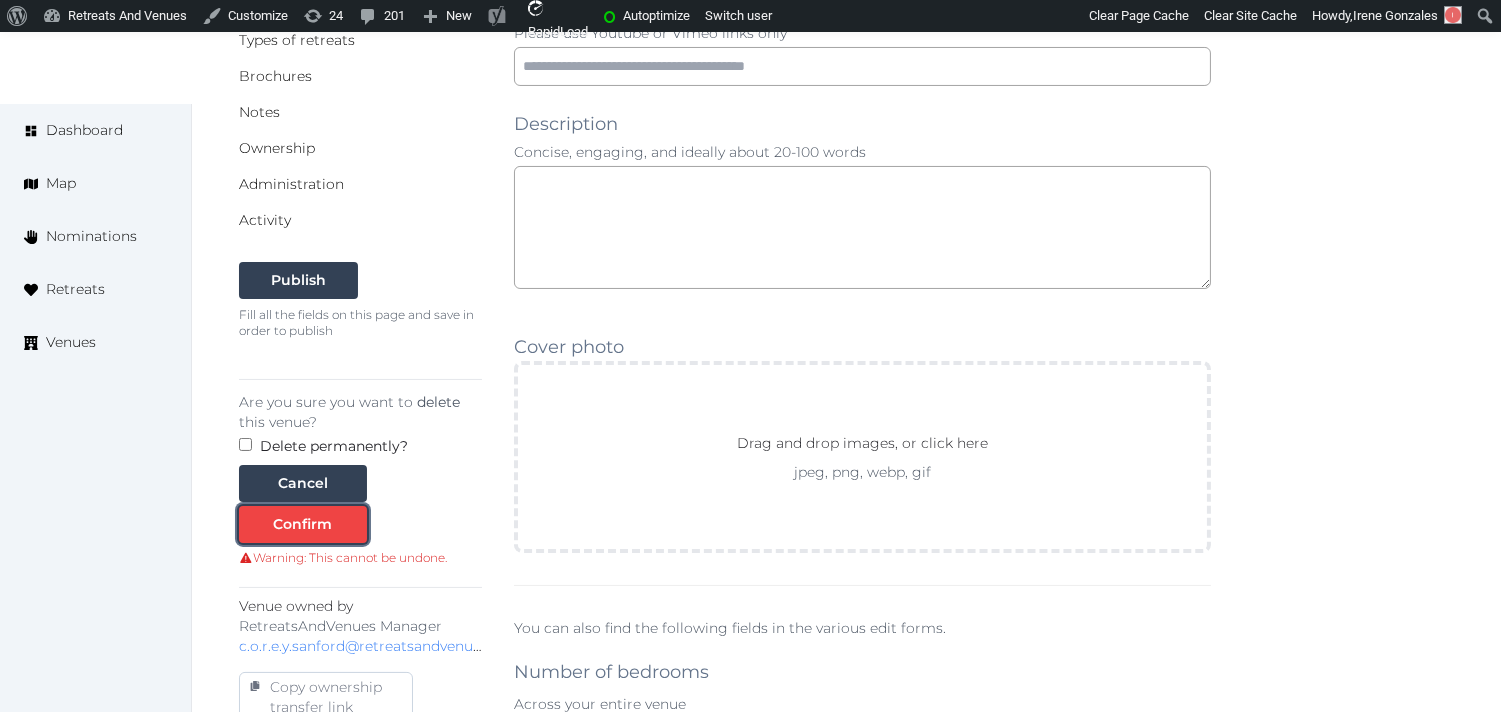 click on "Confirm" at bounding box center (303, 524) 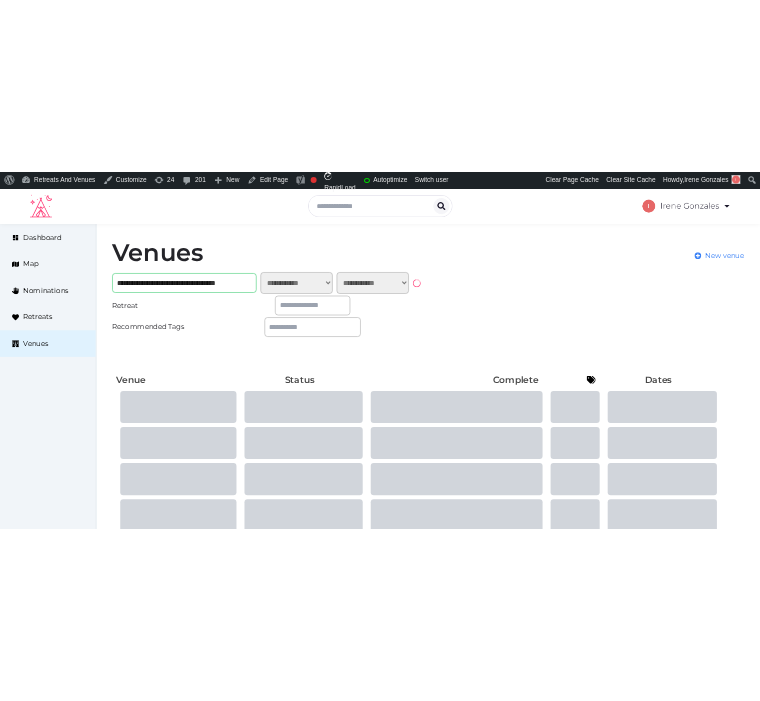 scroll, scrollTop: 0, scrollLeft: 0, axis: both 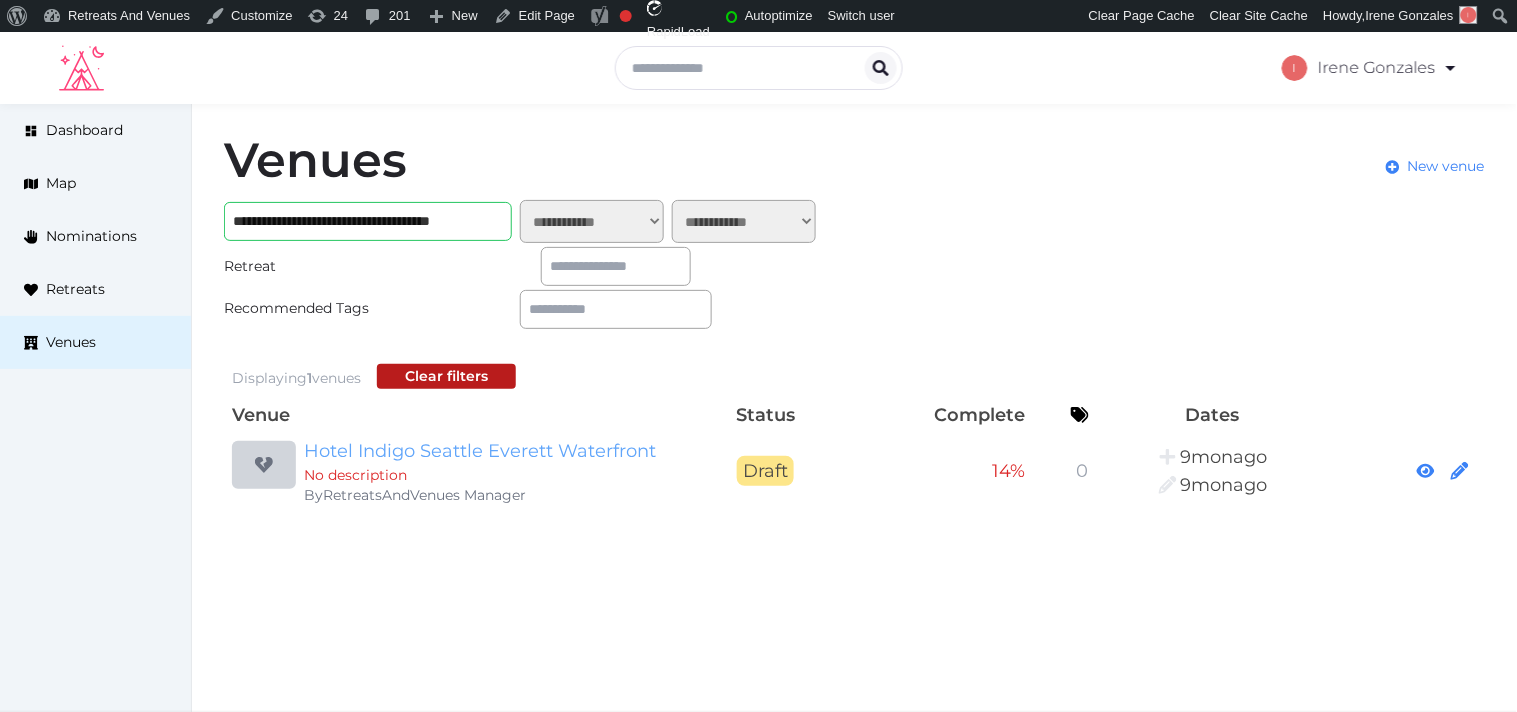 click on "Hotel Indigo Seattle Everett Waterfront" at bounding box center [496, 451] 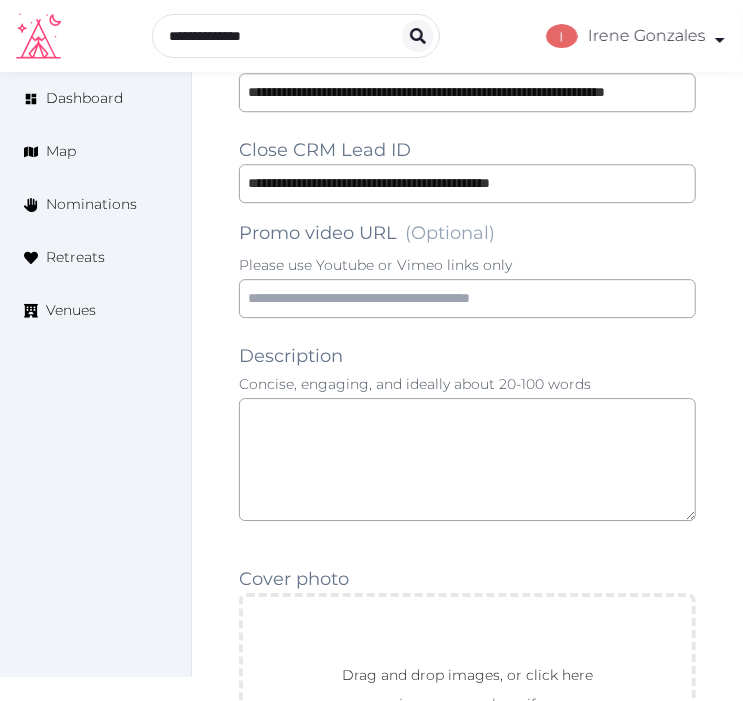 scroll, scrollTop: 1555, scrollLeft: 0, axis: vertical 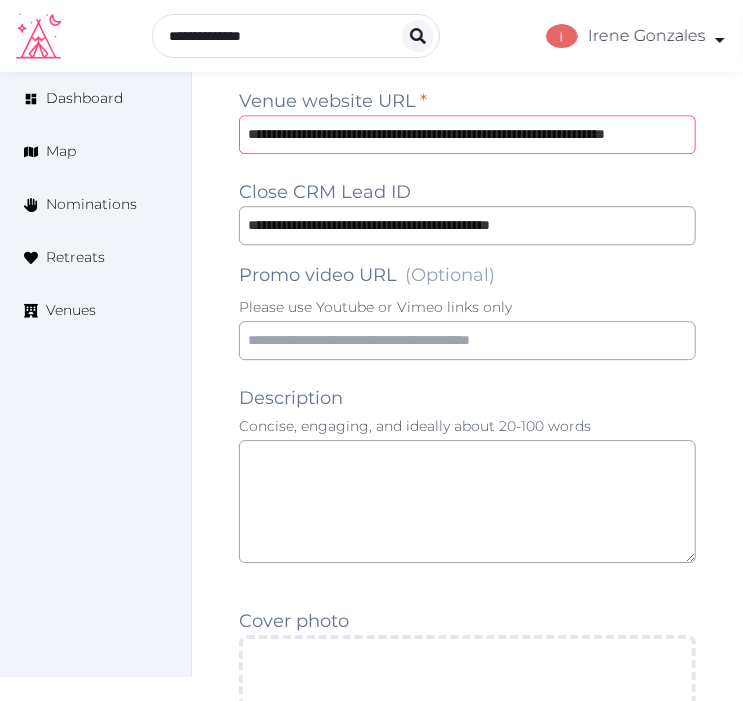 click on "**********" at bounding box center [467, 134] 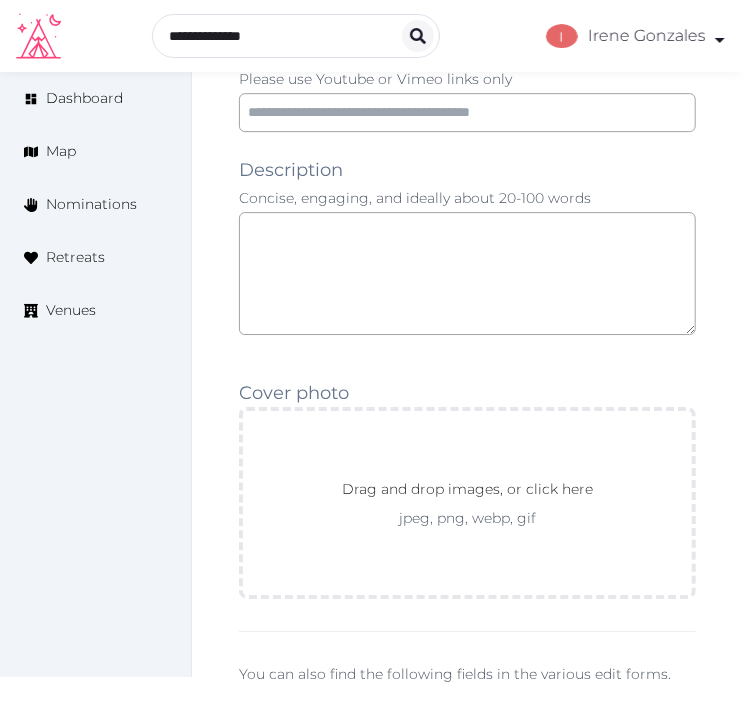 scroll, scrollTop: 1777, scrollLeft: 0, axis: vertical 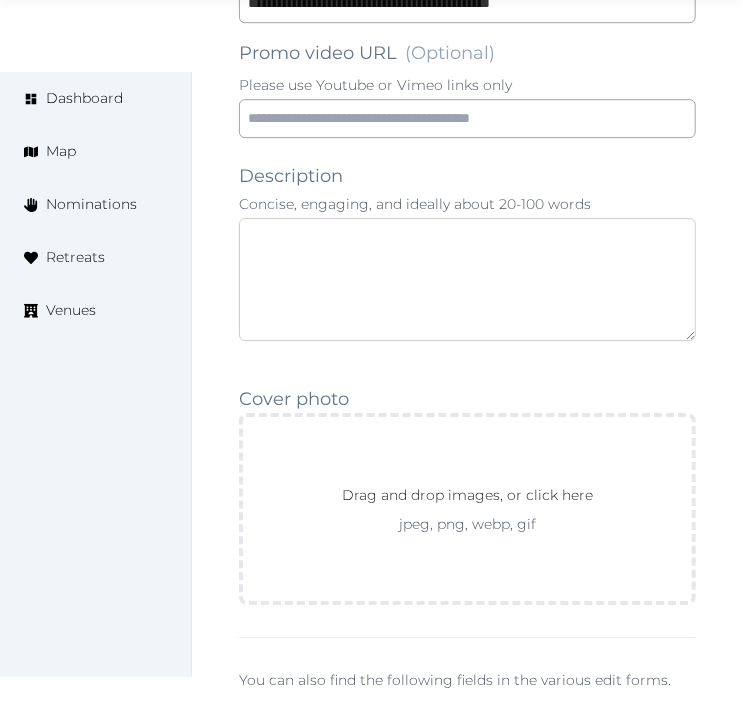 click at bounding box center (467, 279) 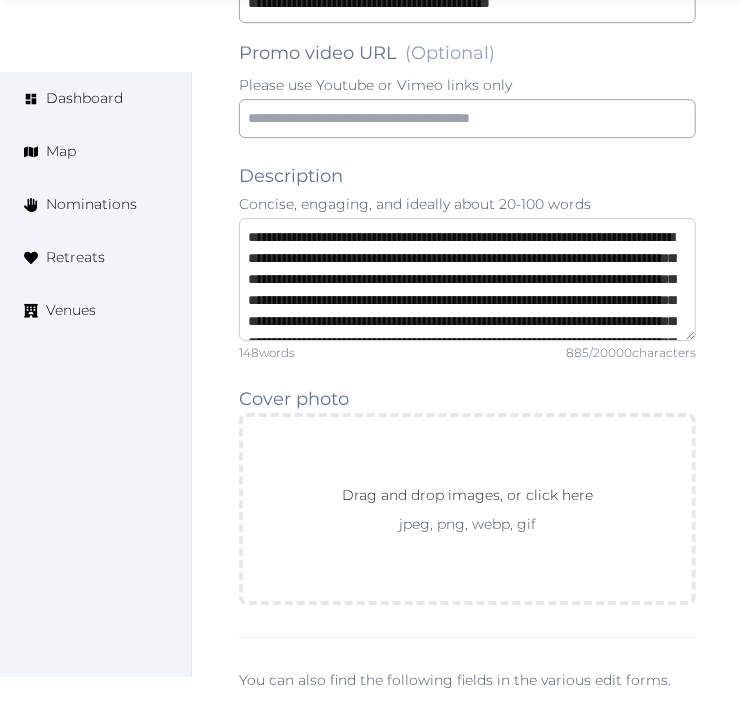 scroll, scrollTop: 221, scrollLeft: 0, axis: vertical 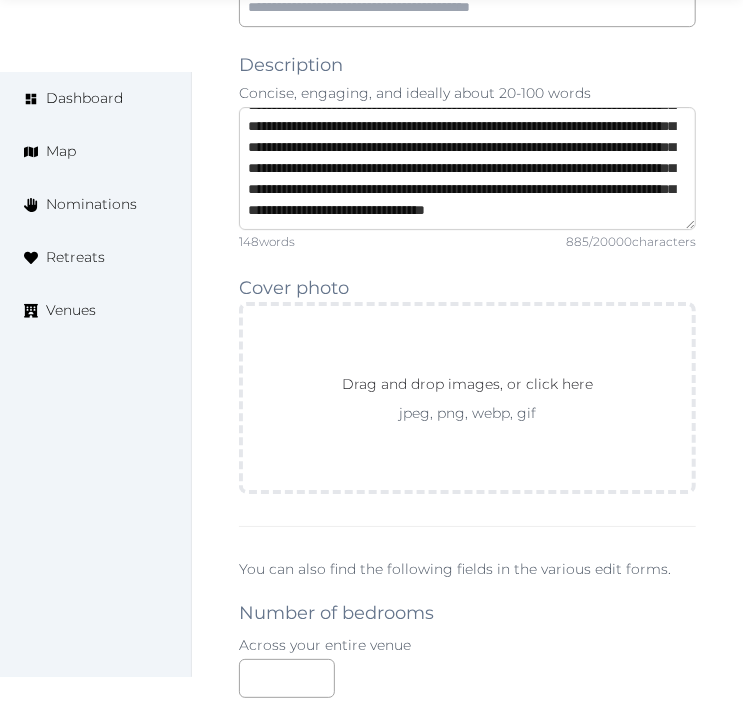 type on "**********" 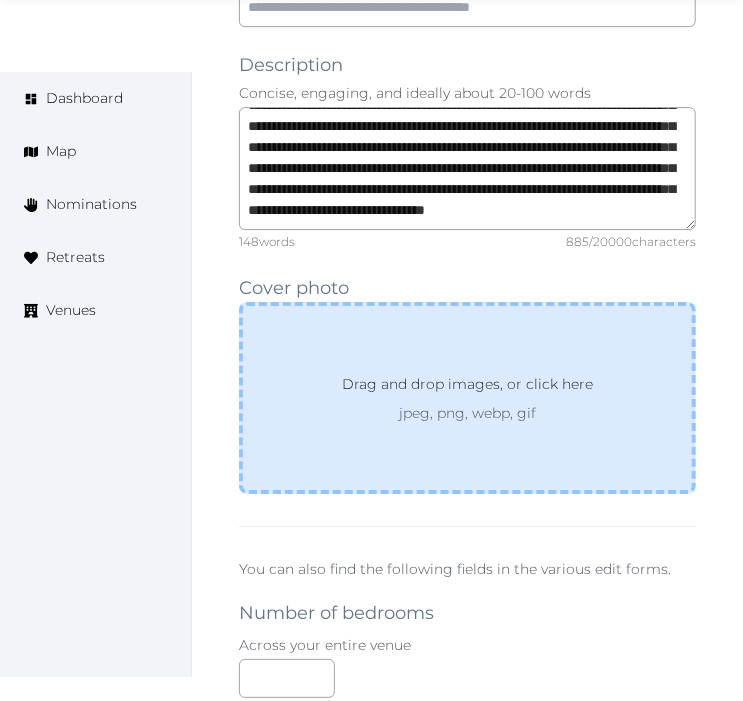 click on "Drag and drop images, or click here jpeg, png, webp, gif" at bounding box center (467, 398) 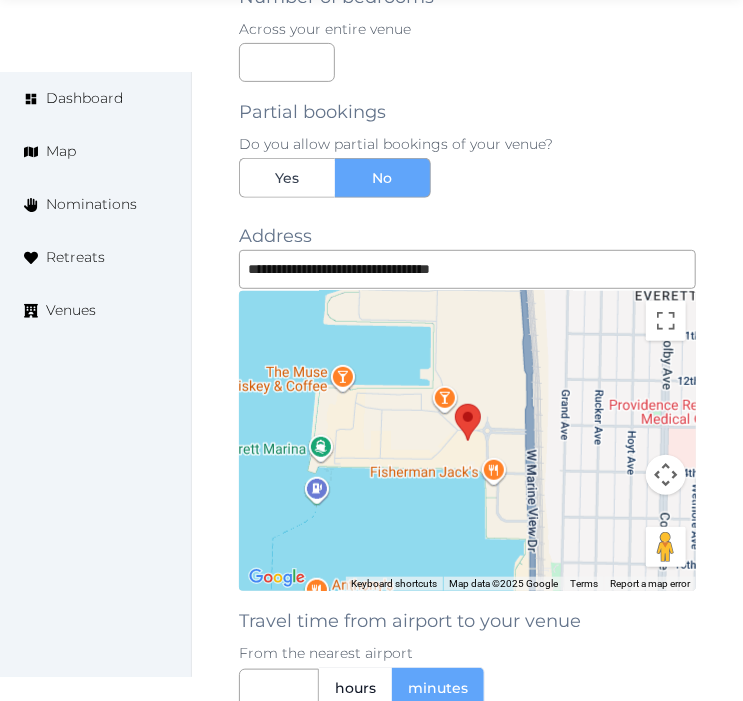 scroll, scrollTop: 2444, scrollLeft: 0, axis: vertical 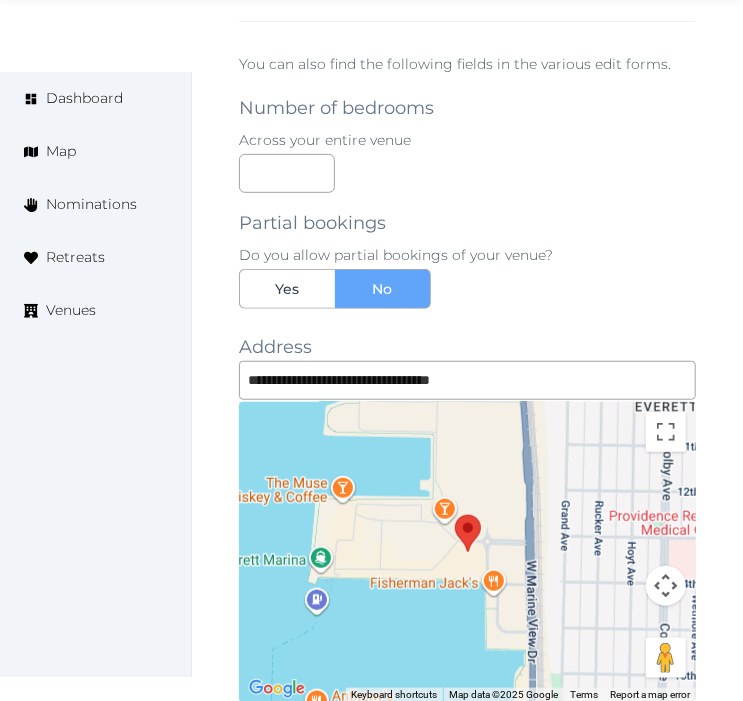 click on "**********" at bounding box center (467, 112) 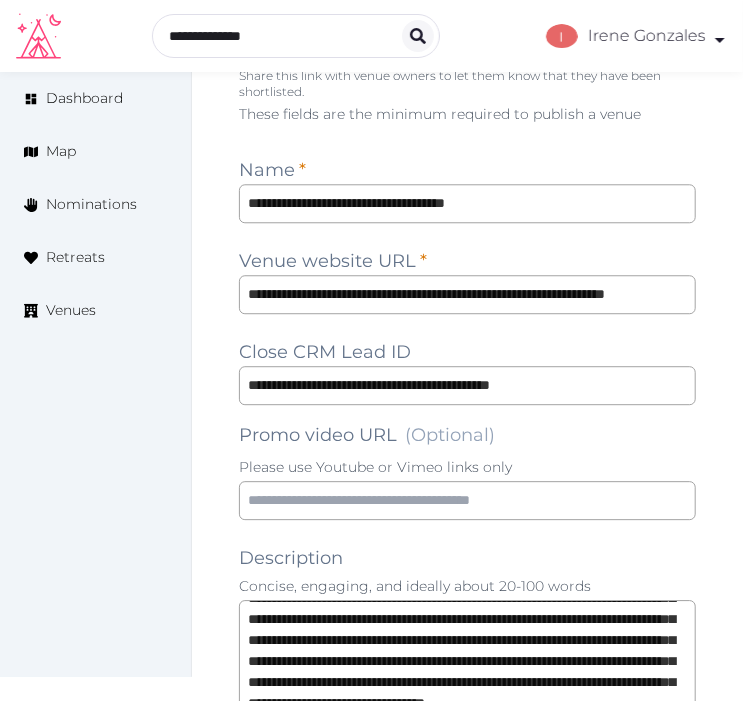 scroll, scrollTop: 1111, scrollLeft: 0, axis: vertical 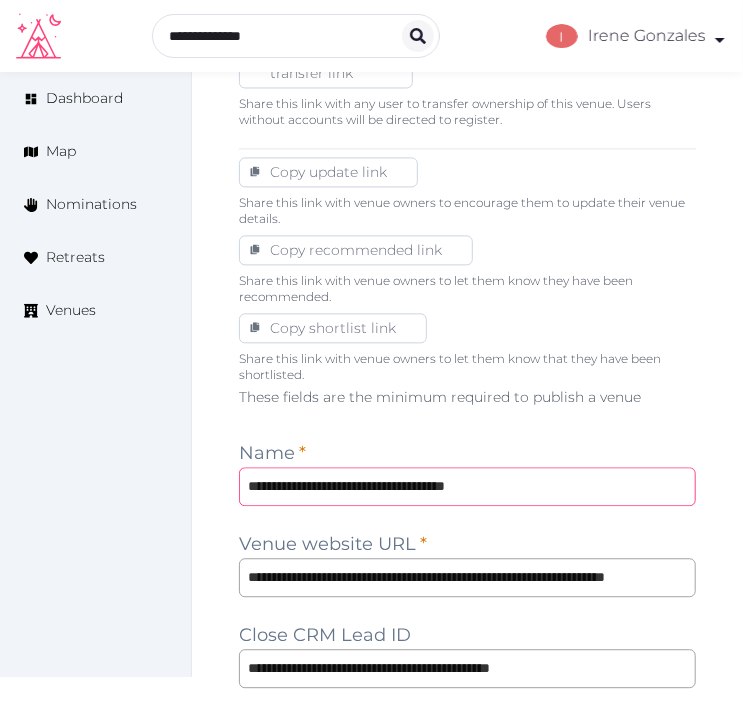 click on "**********" at bounding box center (467, 487) 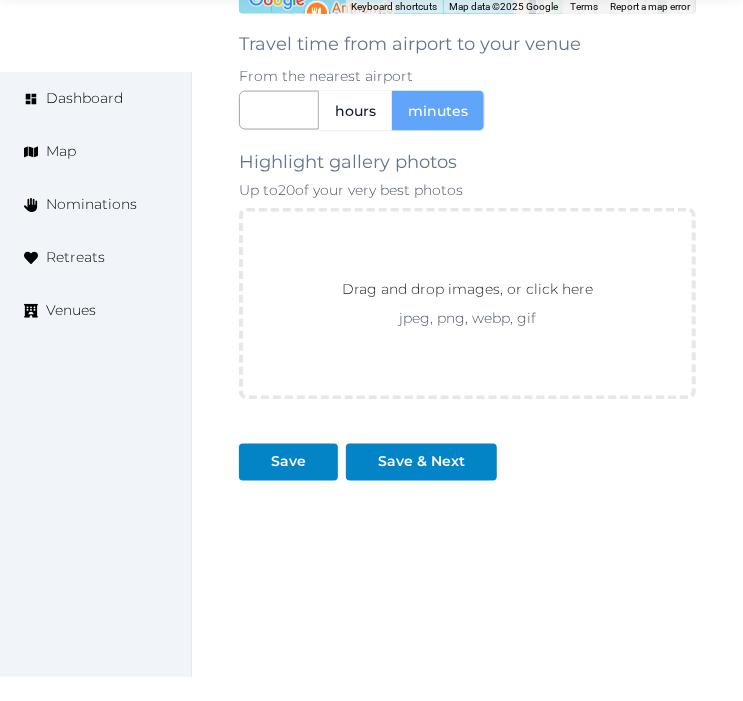 scroll, scrollTop: 3137, scrollLeft: 0, axis: vertical 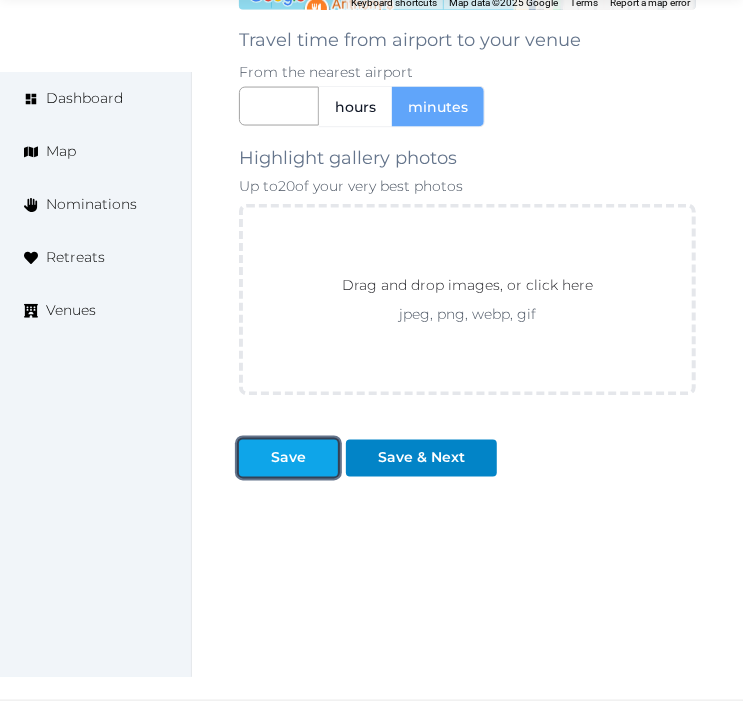 click on "Save" at bounding box center [288, 458] 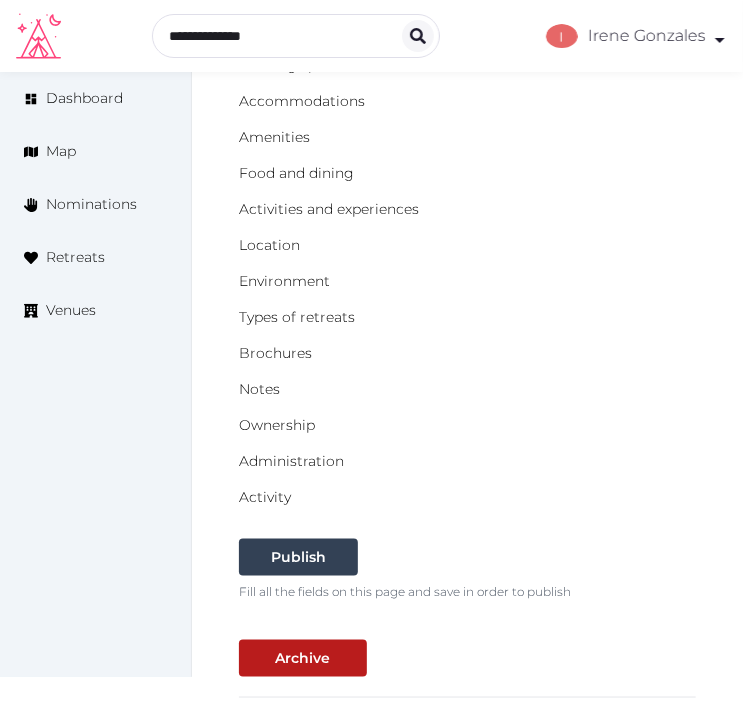 scroll, scrollTop: 360, scrollLeft: 0, axis: vertical 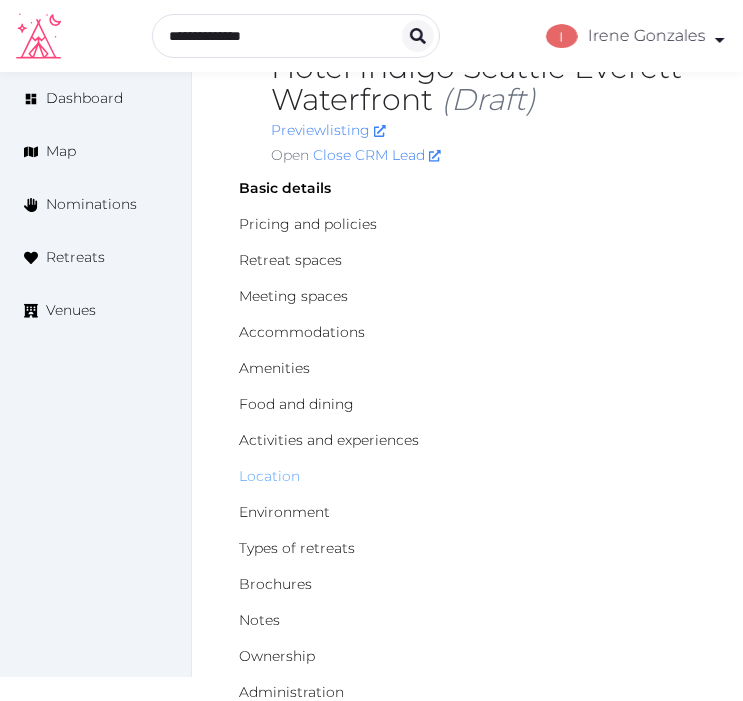 click on "Location" at bounding box center [269, 476] 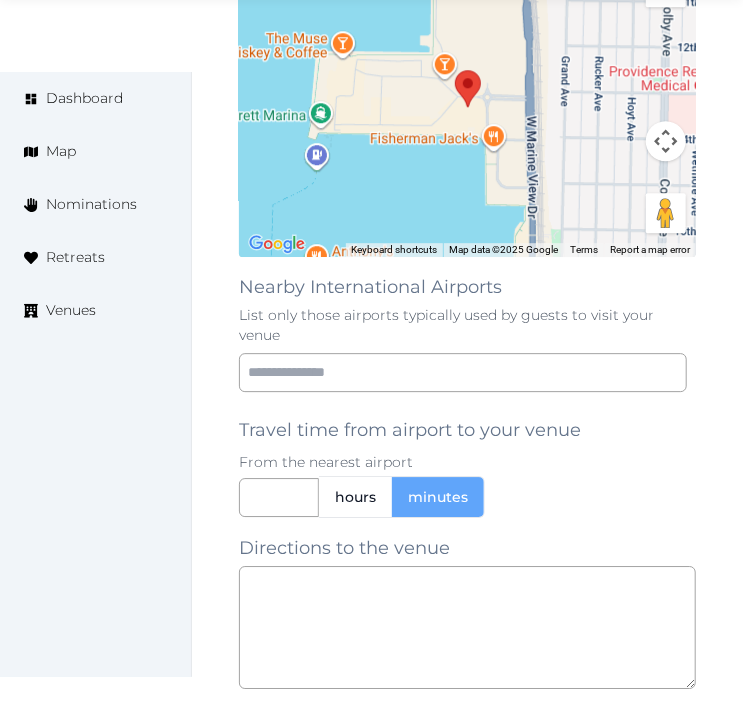 scroll, scrollTop: 1845, scrollLeft: 0, axis: vertical 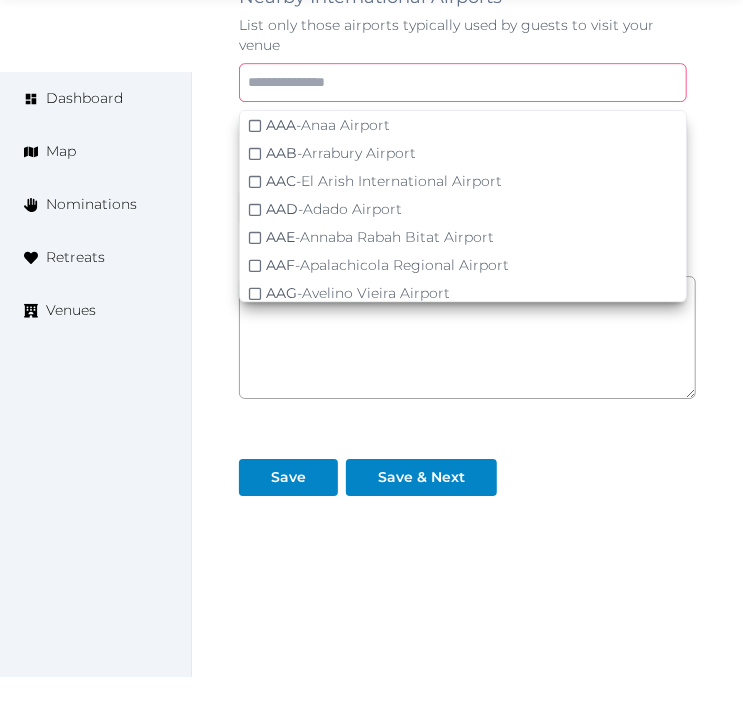 drag, startPoint x: 460, startPoint y: 46, endPoint x: 440, endPoint y: 68, distance: 29.732138 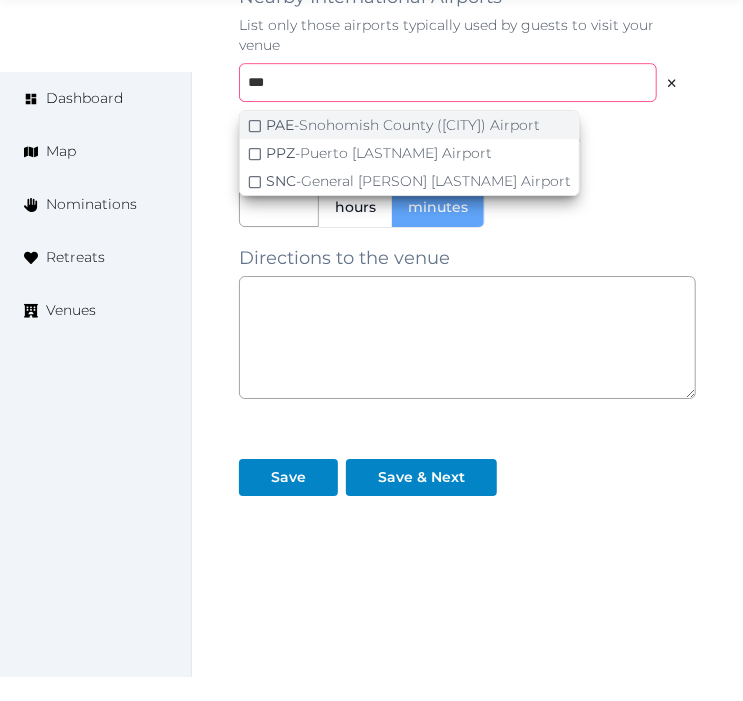 type on "***" 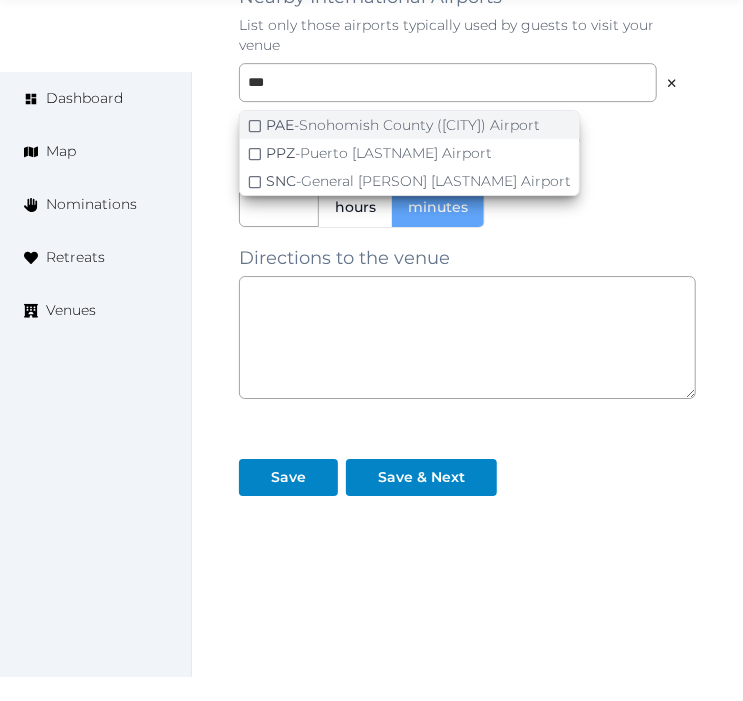 click at bounding box center (255, 126) 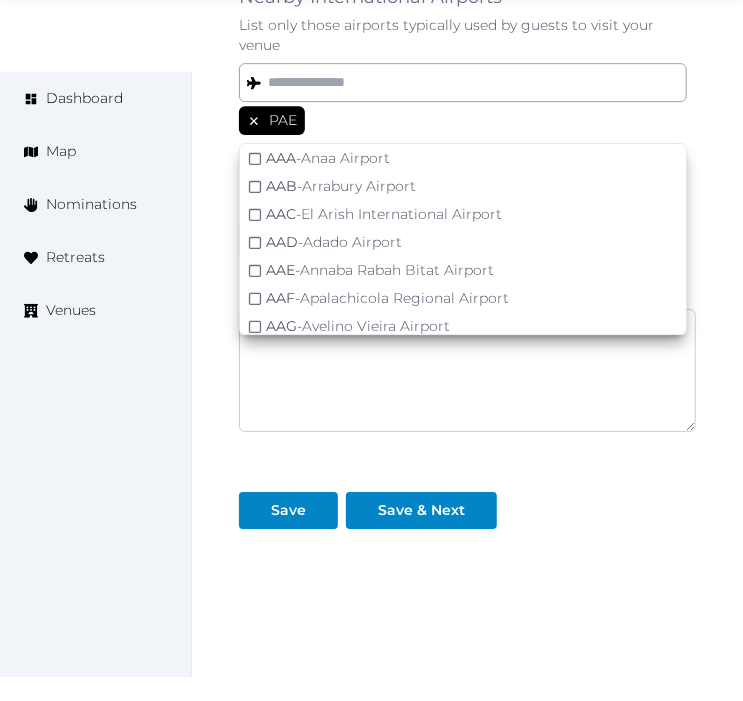 click at bounding box center [467, 370] 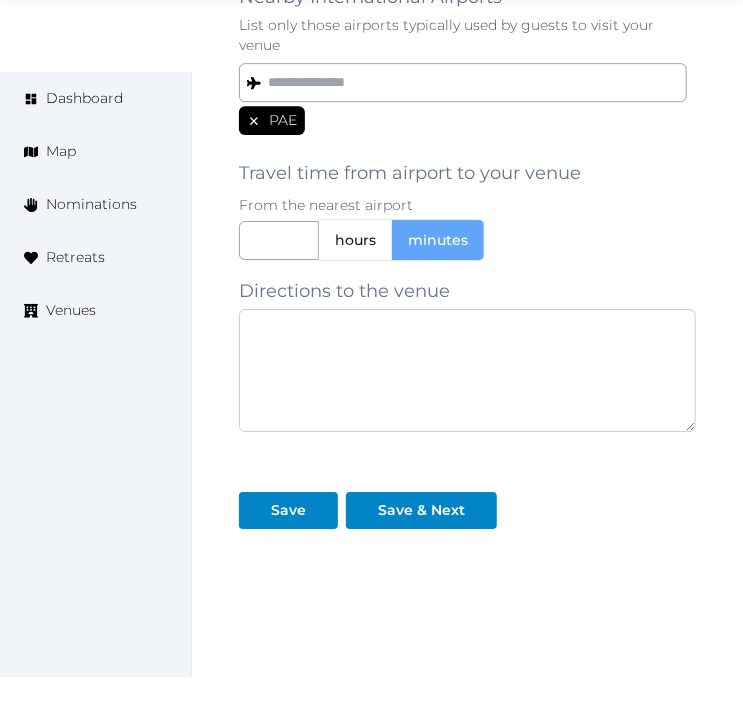 paste on "**********" 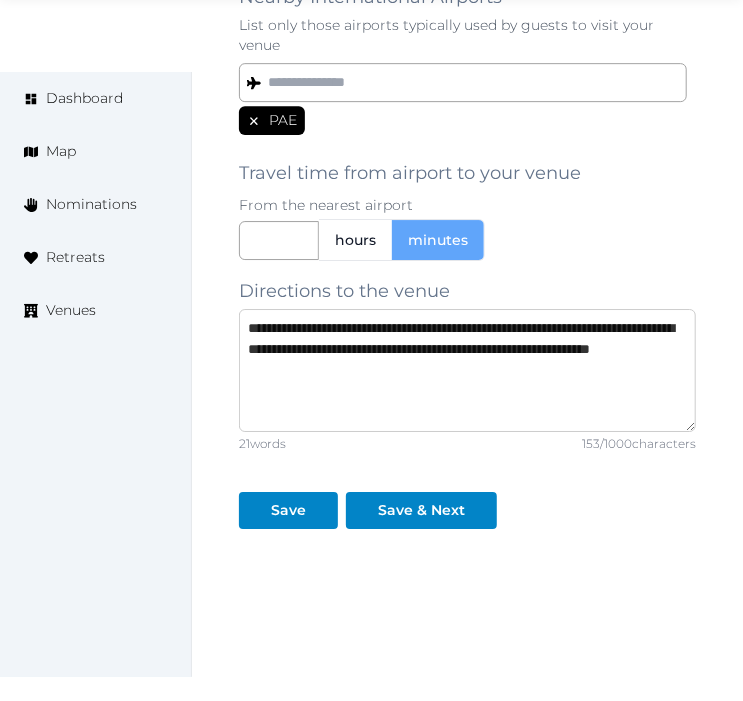 type on "**********" 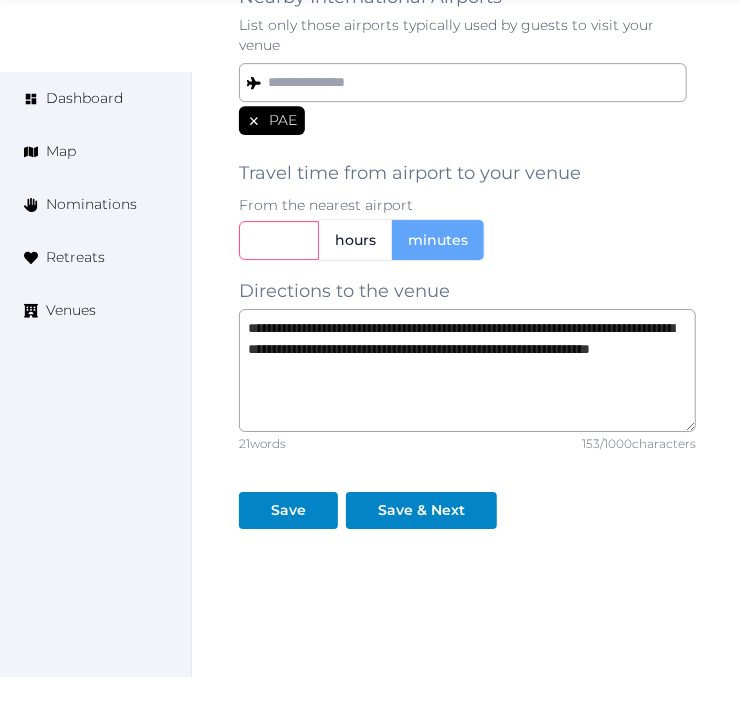 click at bounding box center (279, 240) 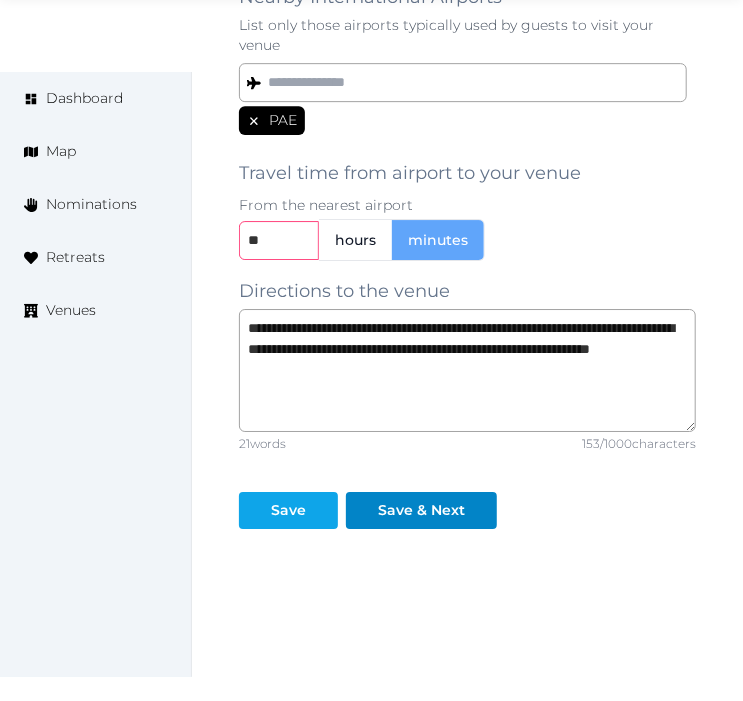 type on "**" 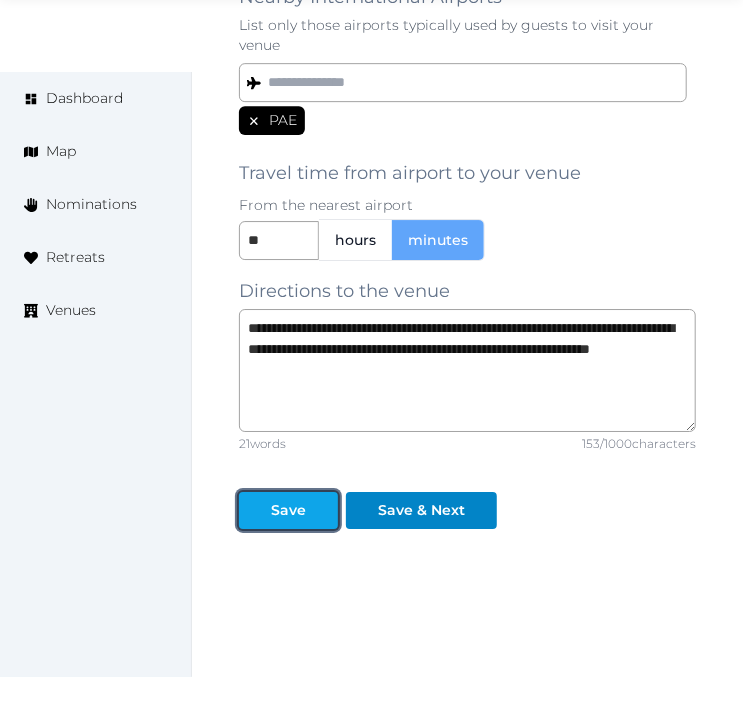 click on "Save" at bounding box center (288, 510) 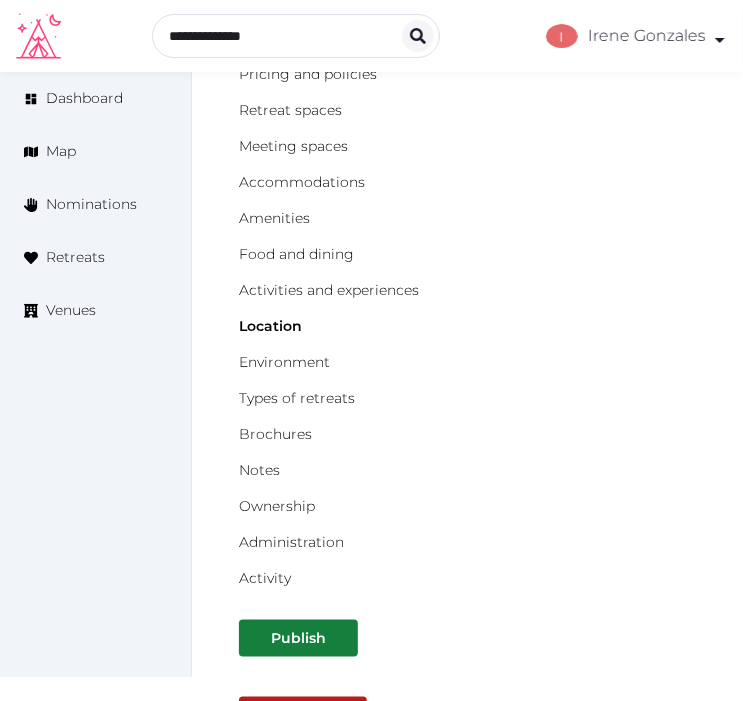 scroll, scrollTop: 0, scrollLeft: 0, axis: both 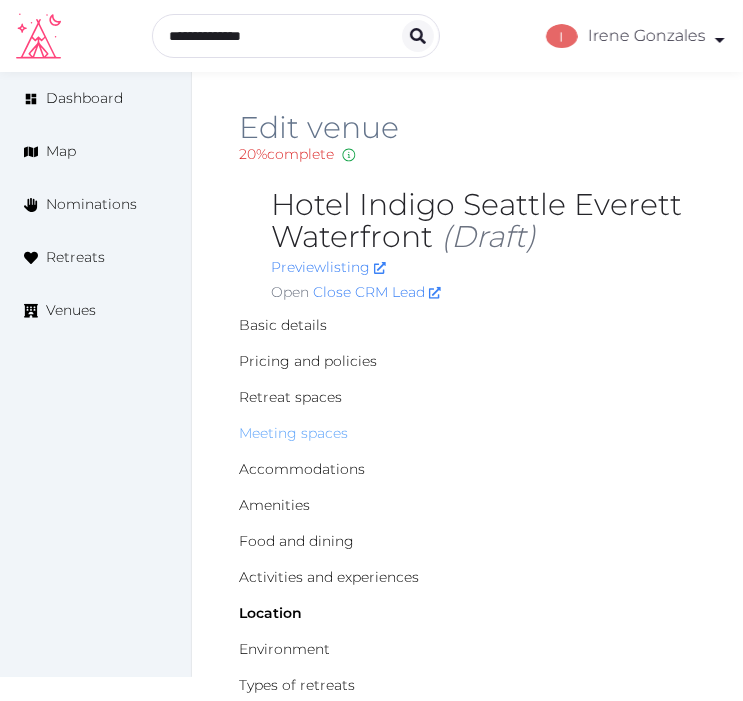 click on "Meeting spaces" at bounding box center [293, 433] 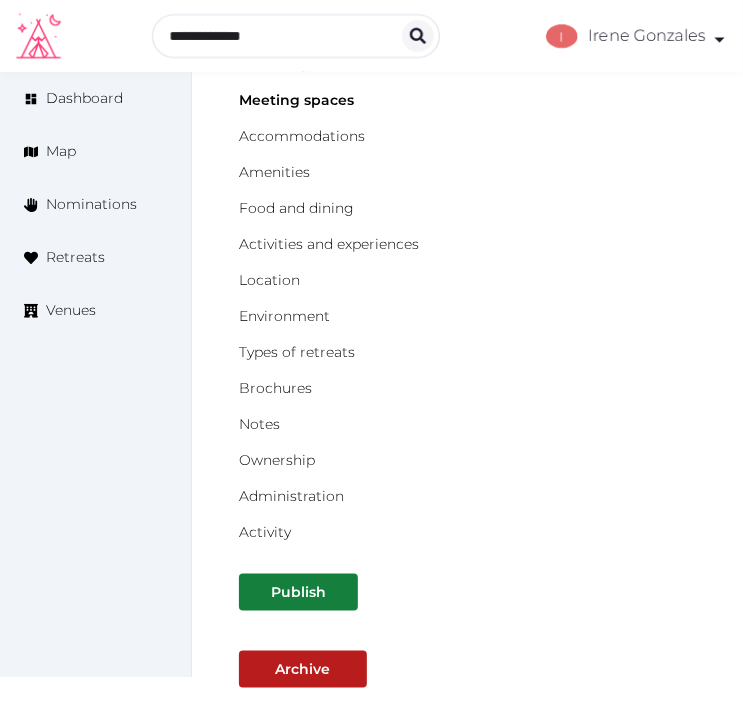 scroll, scrollTop: 0, scrollLeft: 0, axis: both 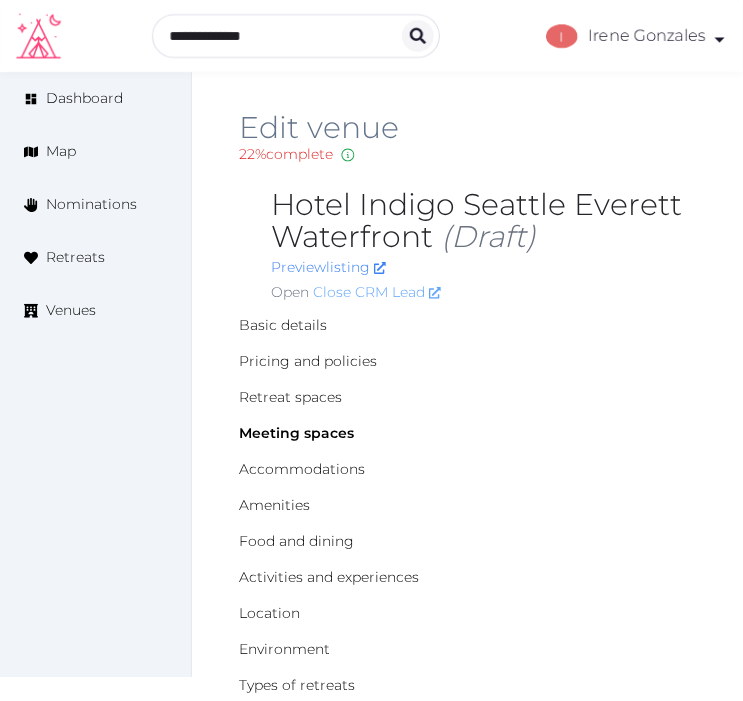 click on "Close CRM Lead" at bounding box center (377, 292) 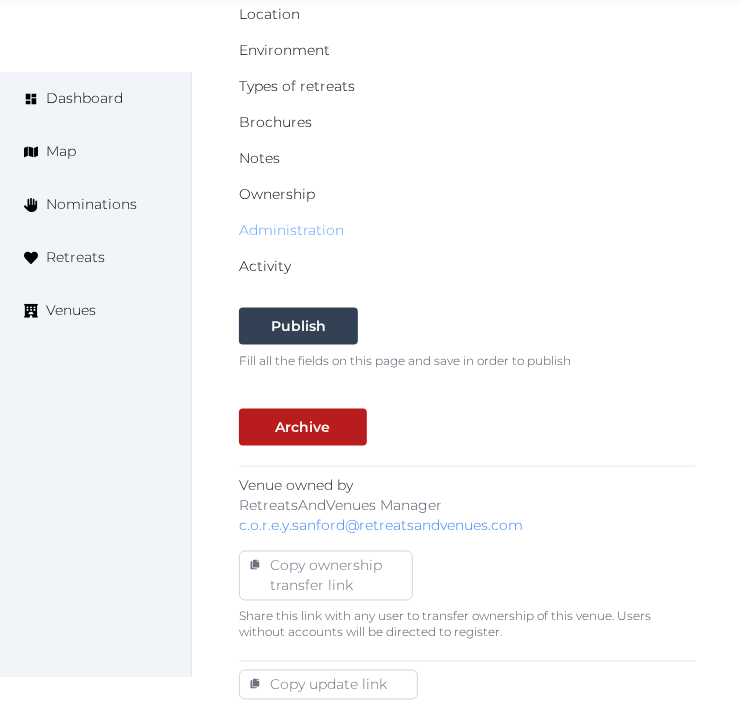 scroll, scrollTop: 666, scrollLeft: 0, axis: vertical 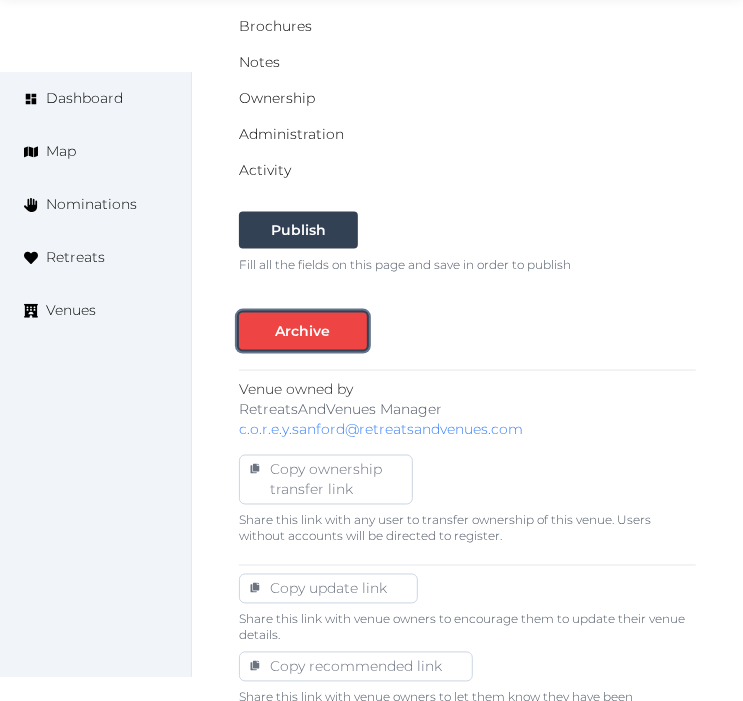 click on "Archive" at bounding box center [303, 331] 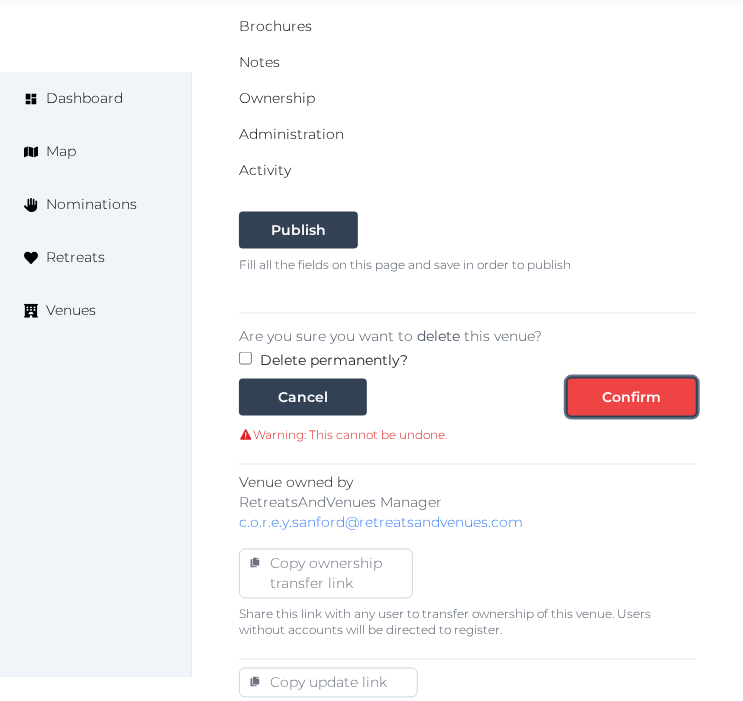 click on "Confirm" at bounding box center [632, 397] 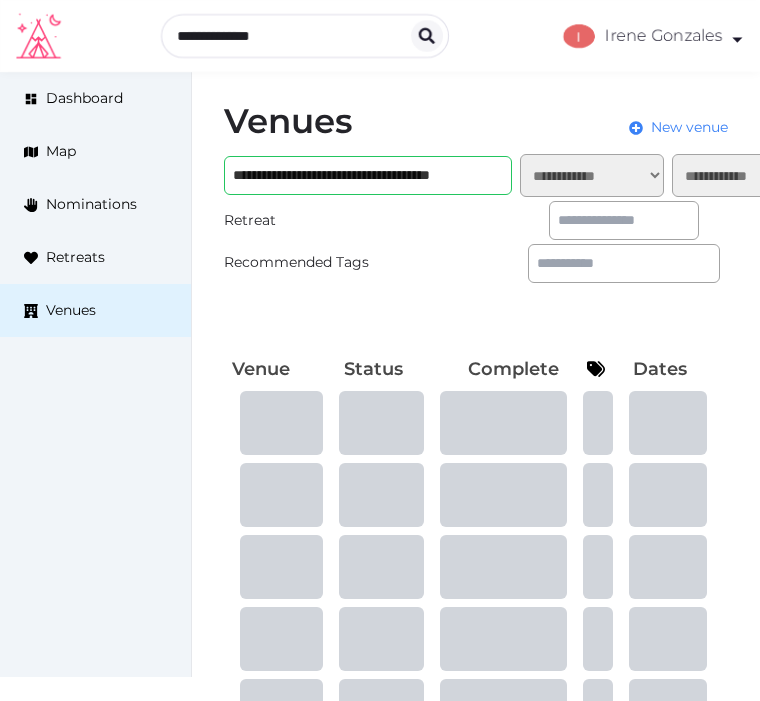 scroll, scrollTop: 0, scrollLeft: 0, axis: both 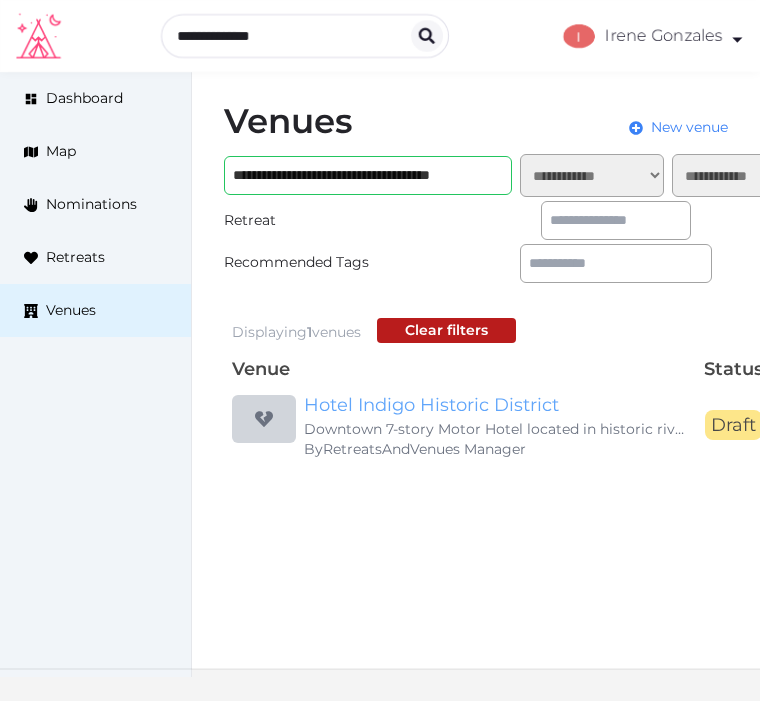 click on "Hotel Indigo Historic District" at bounding box center [496, 405] 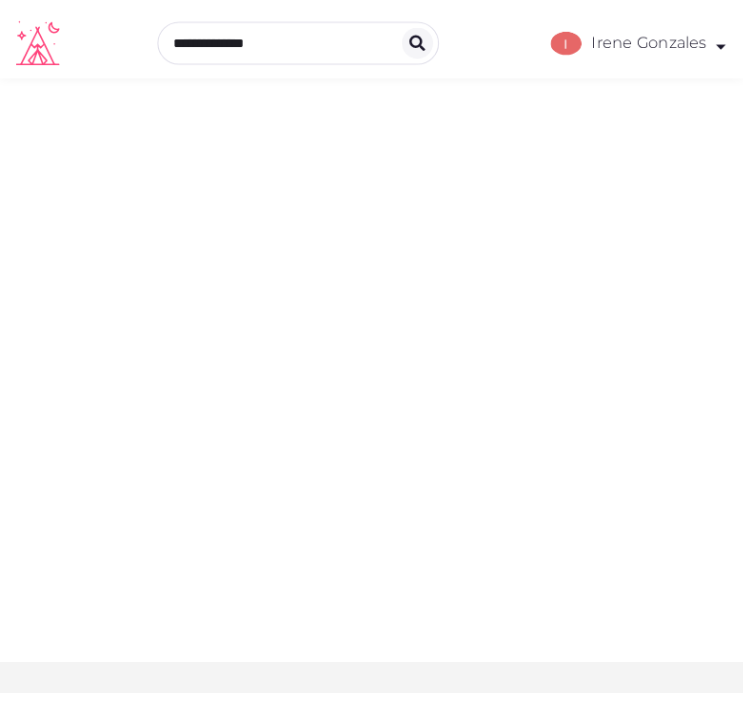 scroll, scrollTop: 0, scrollLeft: 0, axis: both 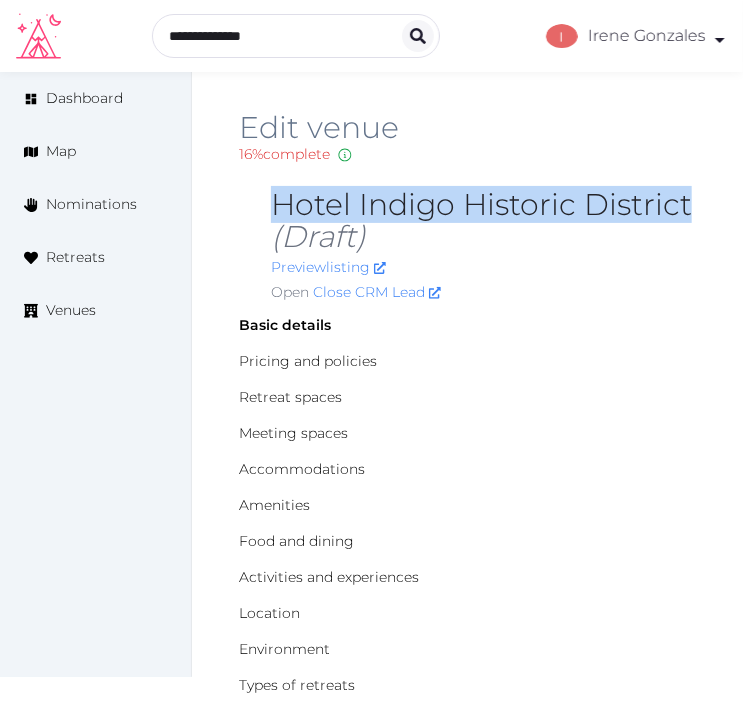 drag, startPoint x: 263, startPoint y: 202, endPoint x: 727, endPoint y: 205, distance: 464.0097 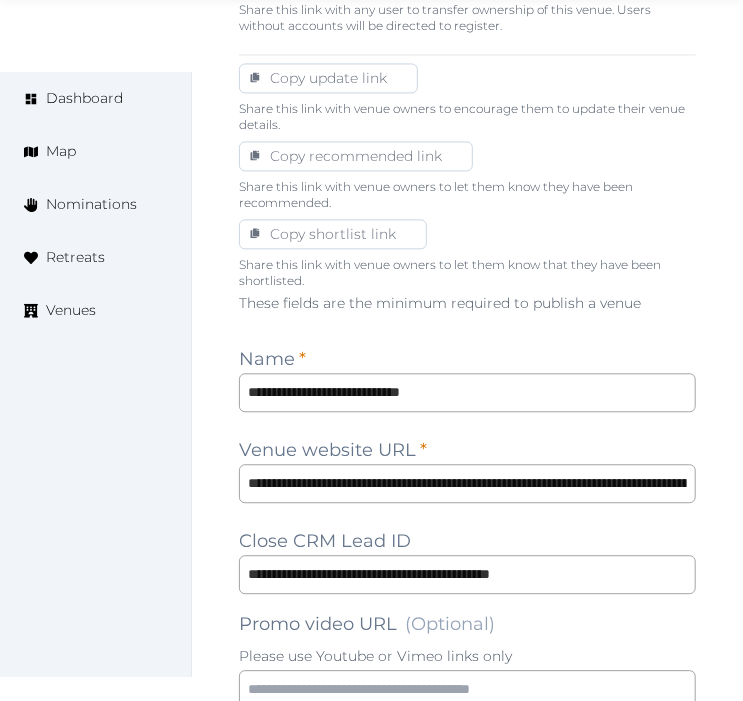 scroll, scrollTop: 1222, scrollLeft: 0, axis: vertical 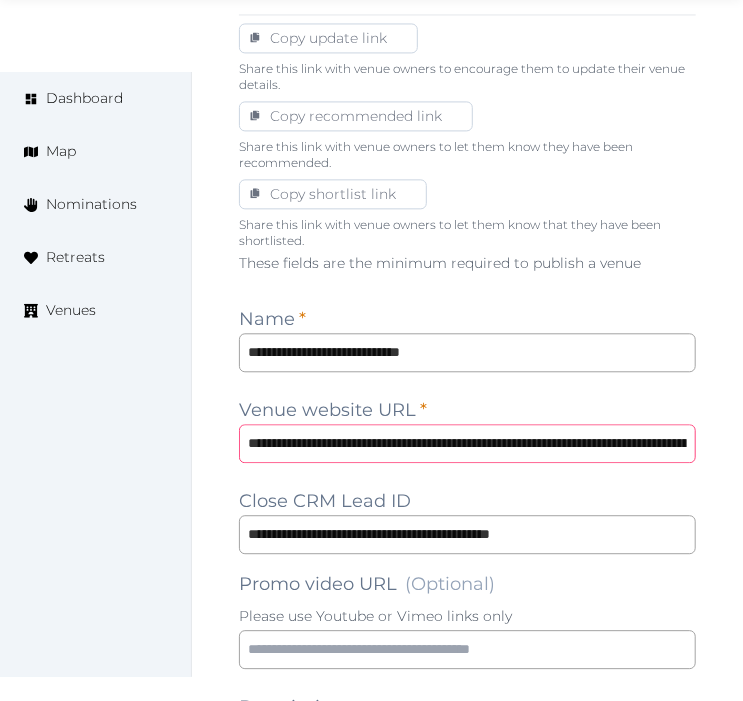 click on "**********" at bounding box center (467, 443) 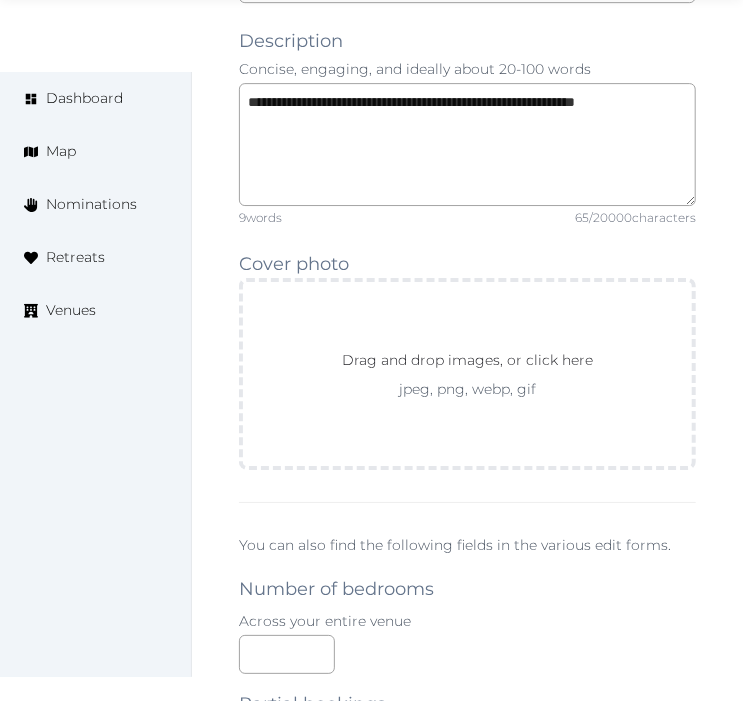 scroll, scrollTop: 1444, scrollLeft: 0, axis: vertical 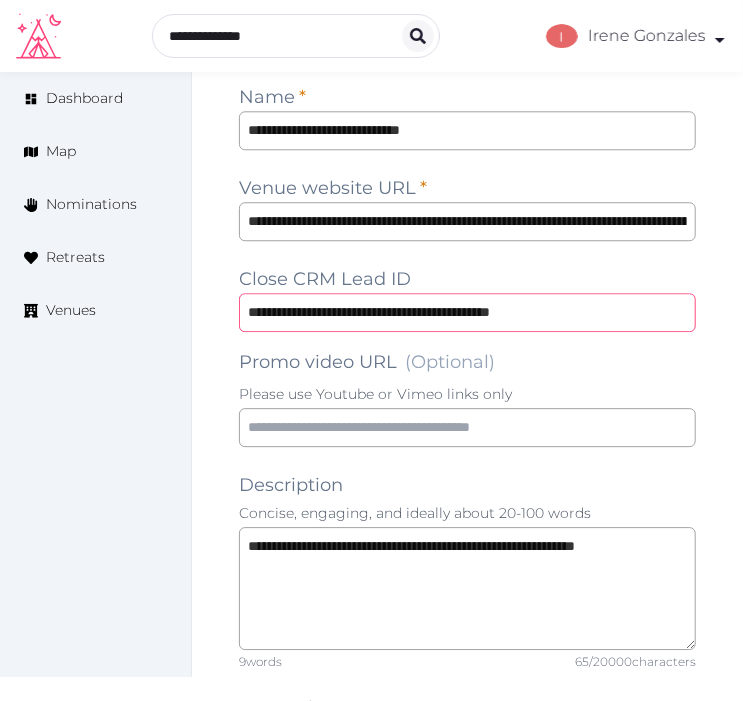 click on "**********" at bounding box center (467, 312) 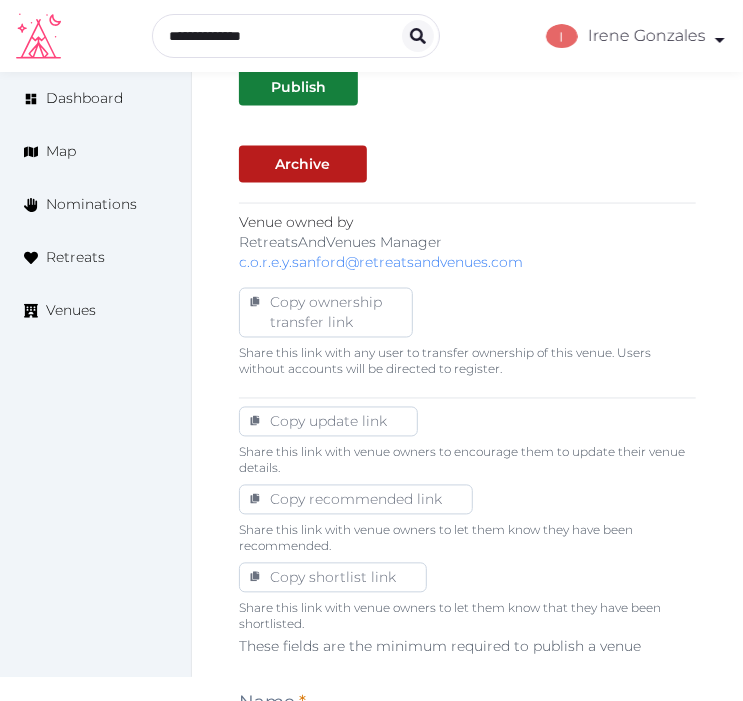 scroll, scrollTop: 555, scrollLeft: 0, axis: vertical 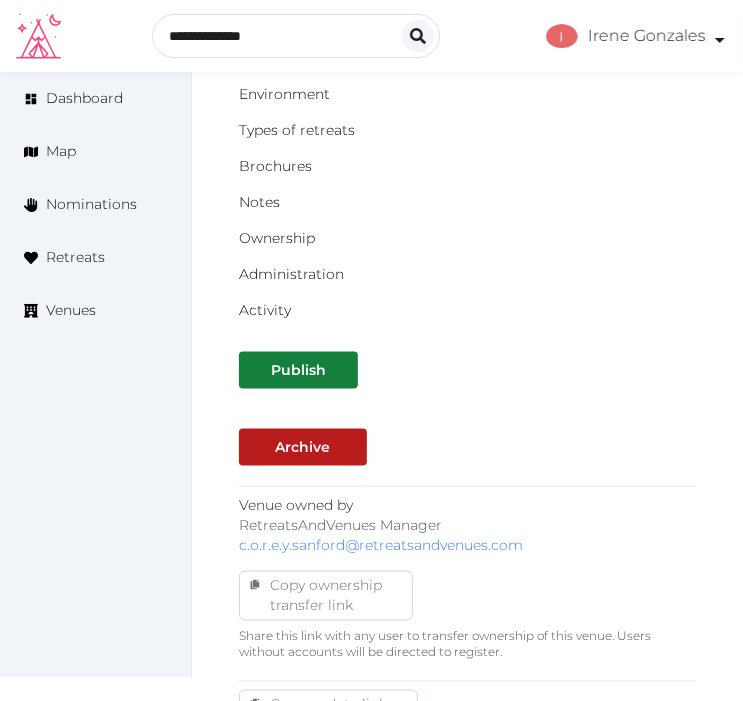 click on "Basic details Pricing and policies Retreat spaces Meeting spaces Accommodations Amenities Food and dining Activities and experiences Location Environment Types of retreats Brochures Notes Ownership Administration Activity" at bounding box center [467, 40] 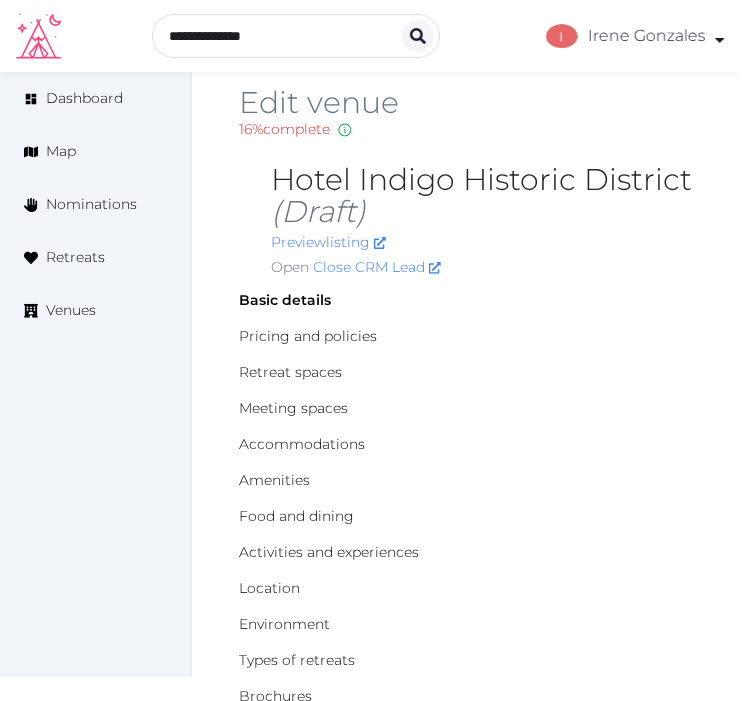scroll, scrollTop: 0, scrollLeft: 0, axis: both 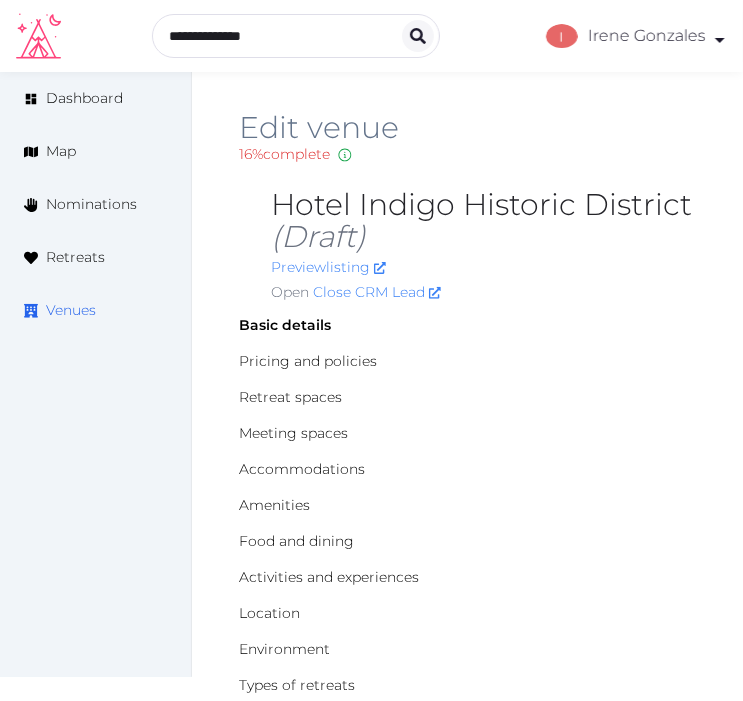 click on "Venues" at bounding box center [71, 310] 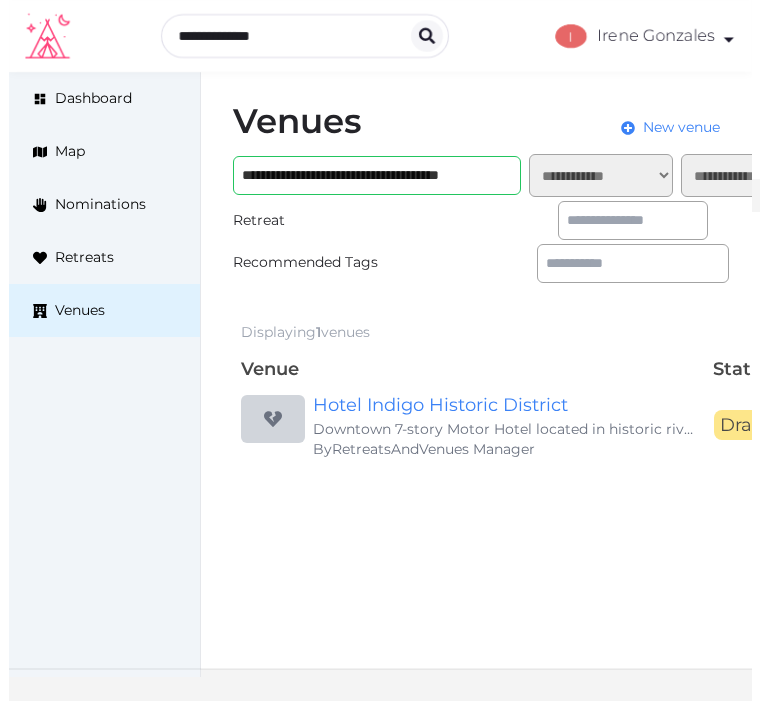 scroll, scrollTop: 0, scrollLeft: 0, axis: both 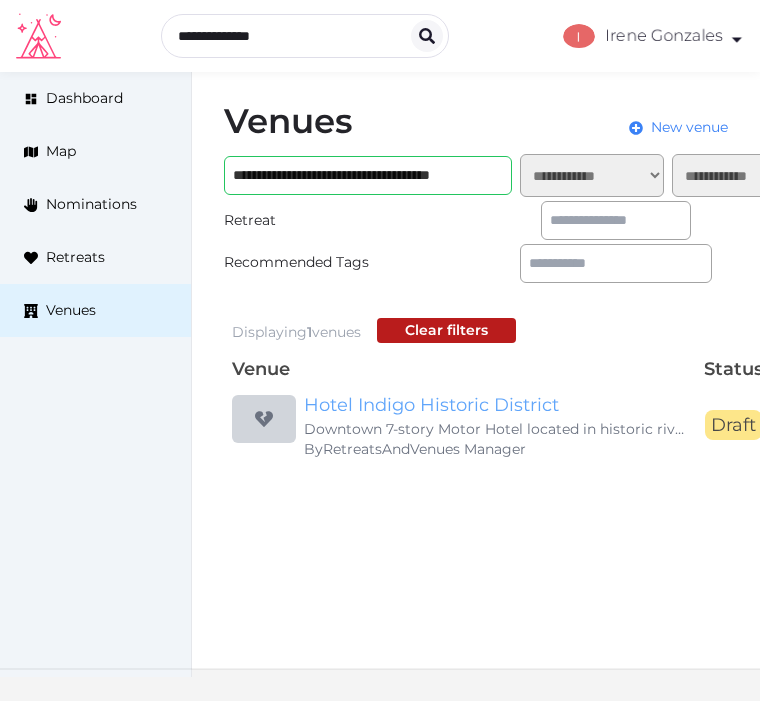 click on "Hotel Indigo Historic District" at bounding box center (496, 405) 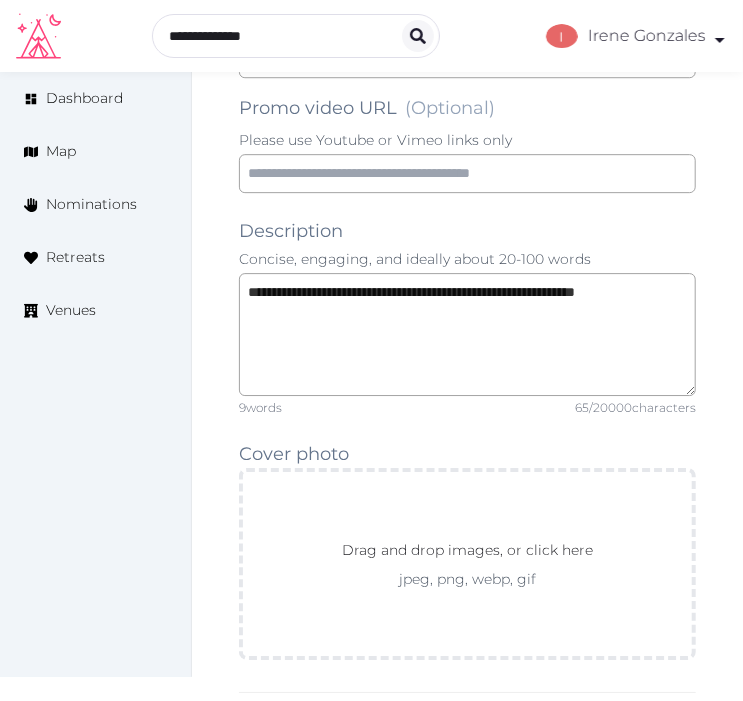 scroll, scrollTop: 1666, scrollLeft: 0, axis: vertical 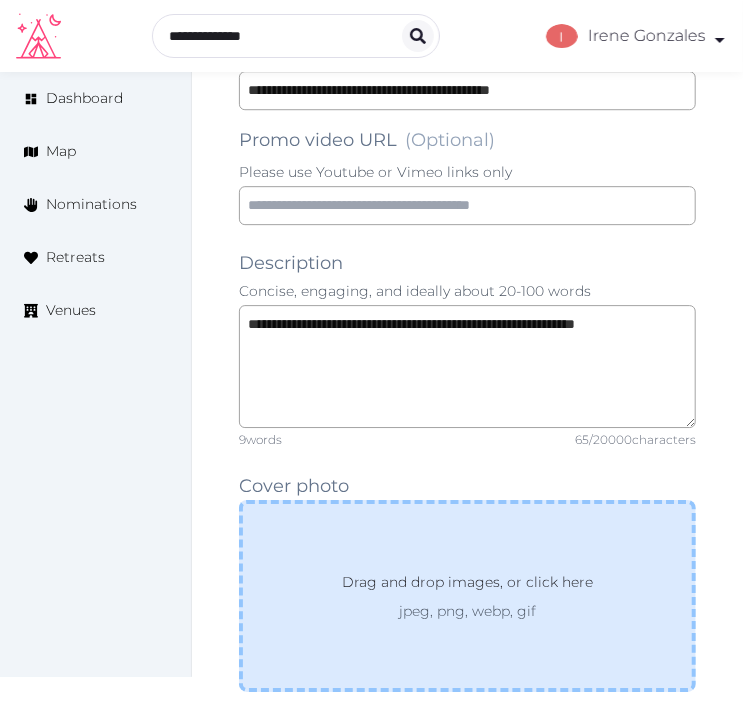 click on "Drag and drop images, or click here jpeg, png, webp, gif" at bounding box center (467, 596) 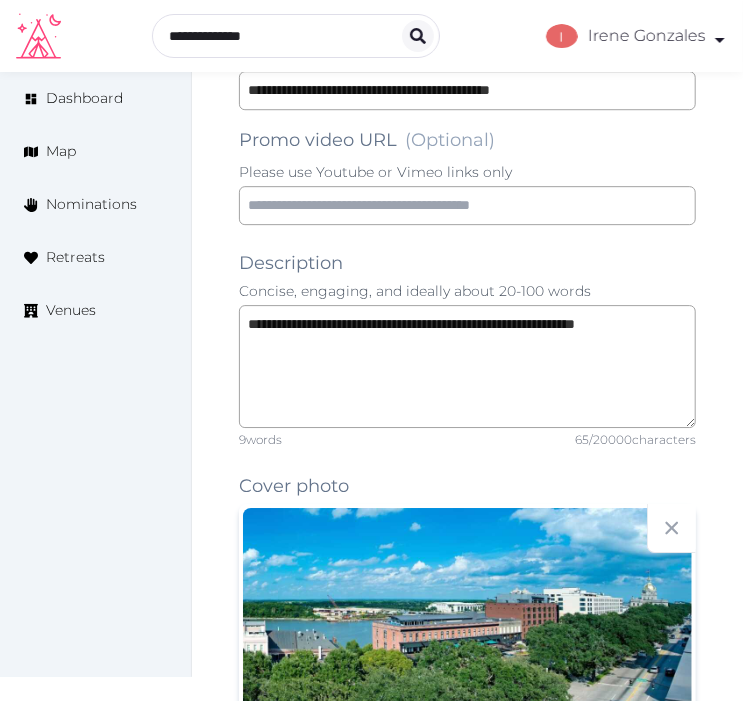 scroll, scrollTop: 1222, scrollLeft: 0, axis: vertical 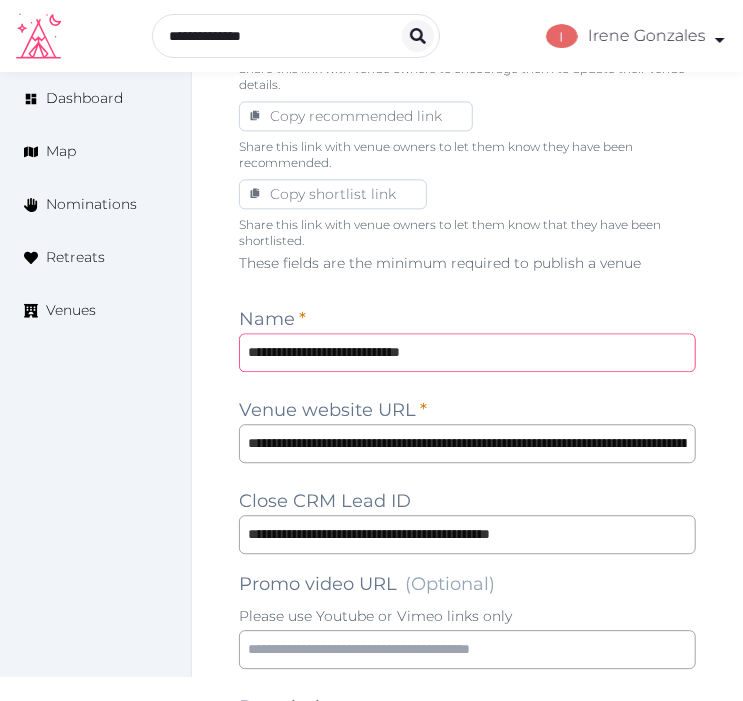 click on "**********" at bounding box center [467, 352] 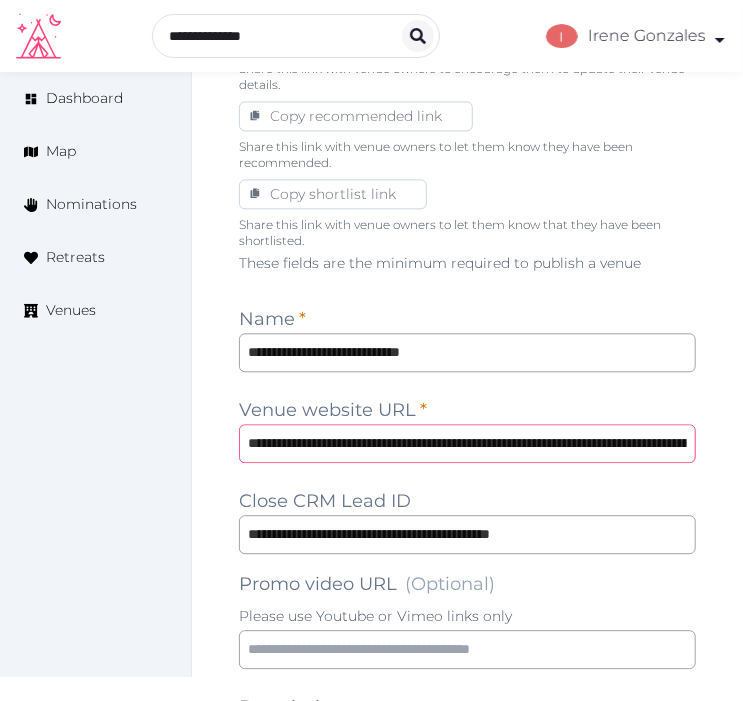 click on "**********" at bounding box center [467, 443] 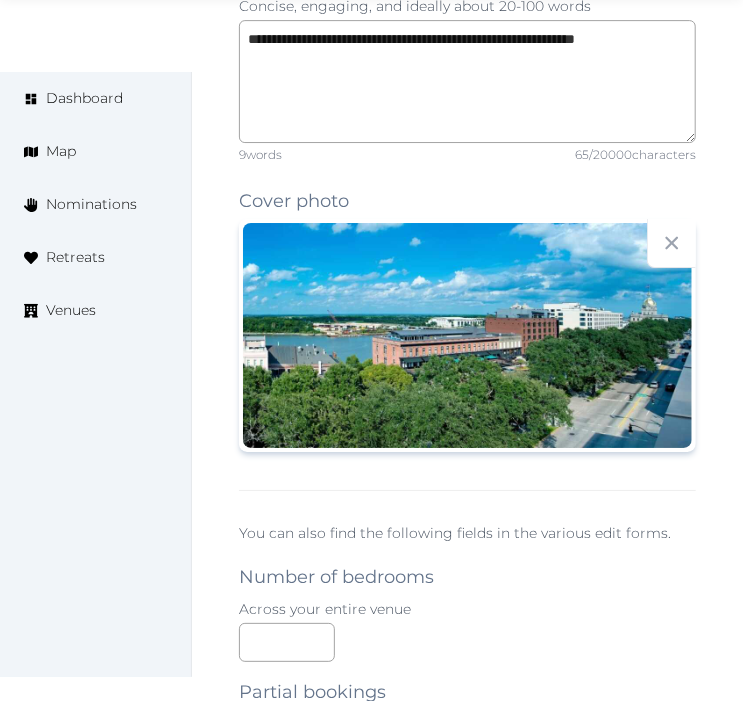 scroll, scrollTop: 2000, scrollLeft: 0, axis: vertical 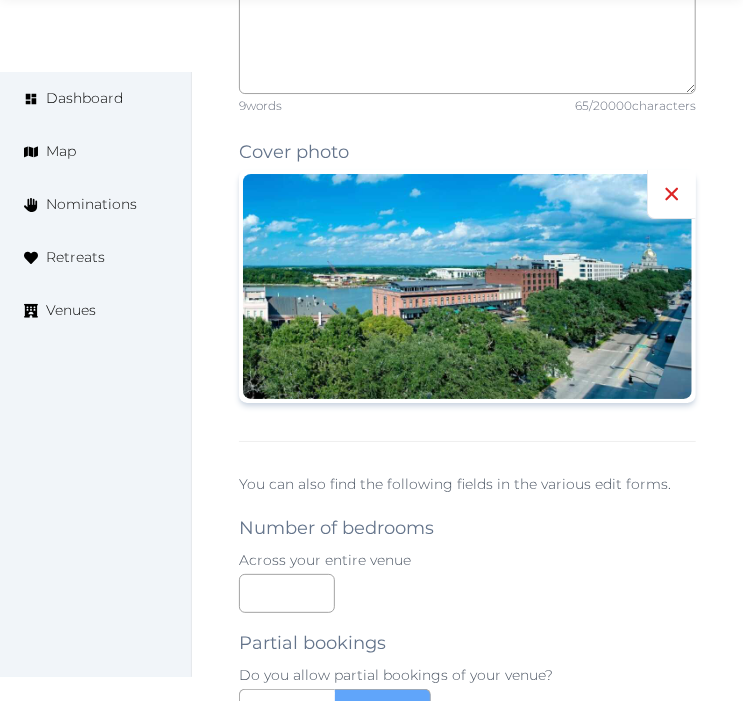 click at bounding box center [672, 194] 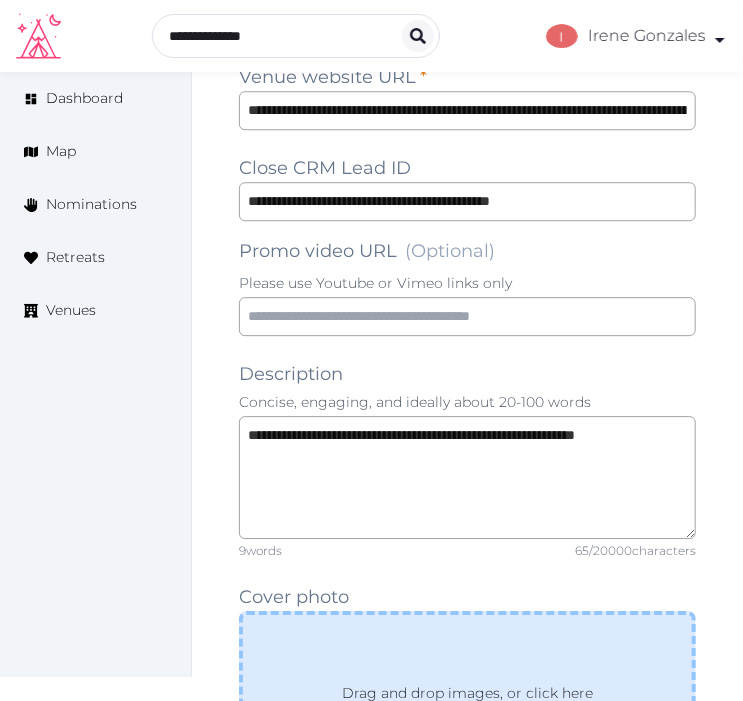 scroll, scrollTop: 2000, scrollLeft: 0, axis: vertical 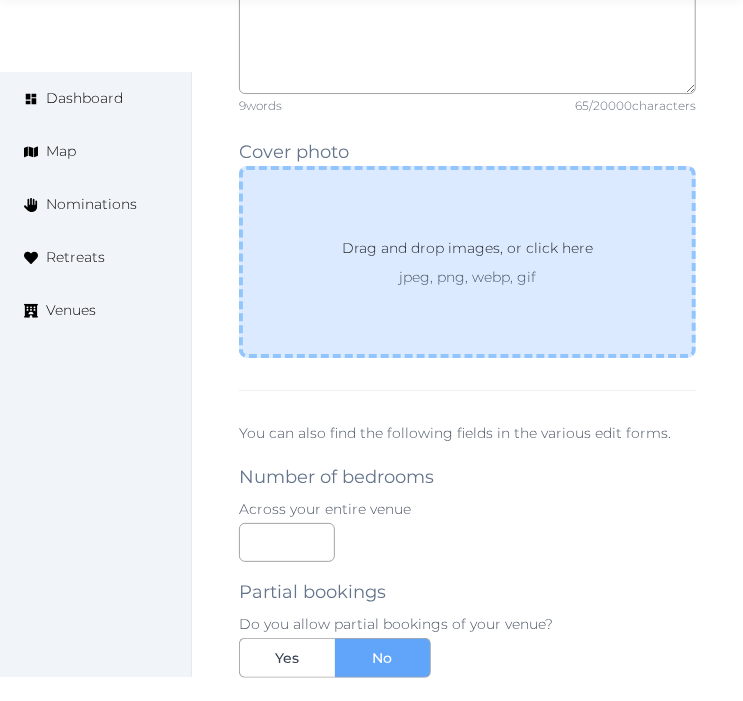drag, startPoint x: 358, startPoint y: 352, endPoint x: 382, endPoint y: 332, distance: 31.241 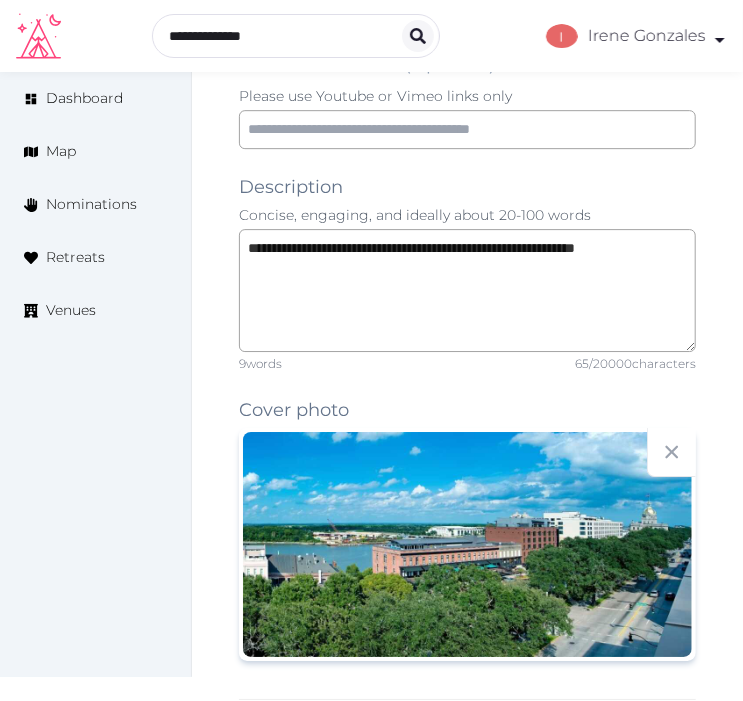 scroll, scrollTop: 1666, scrollLeft: 0, axis: vertical 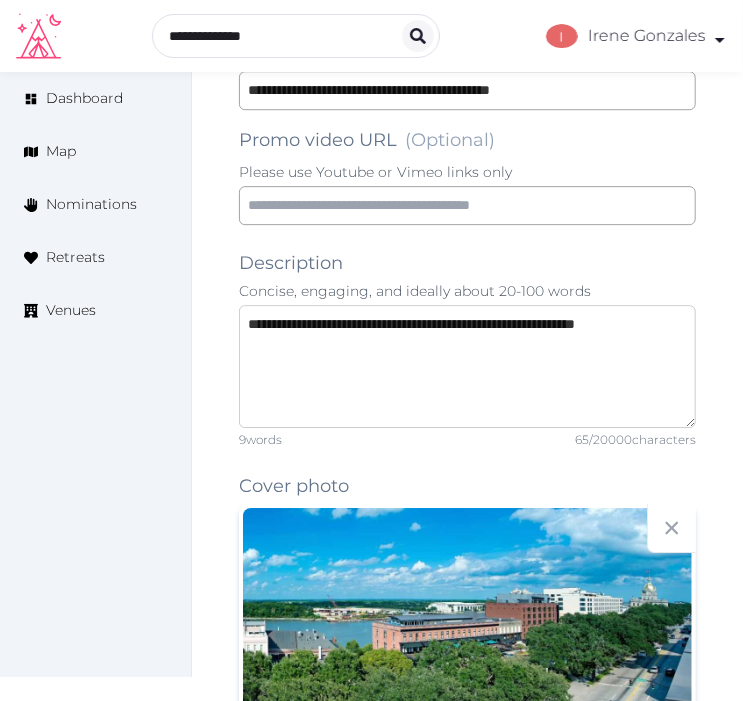 click on "**********" at bounding box center [467, 366] 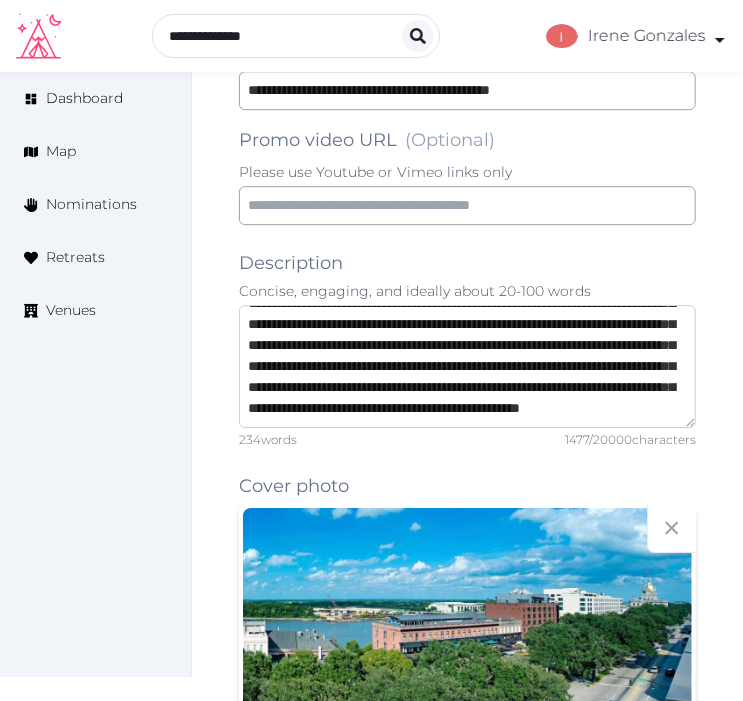 scroll, scrollTop: 503, scrollLeft: 0, axis: vertical 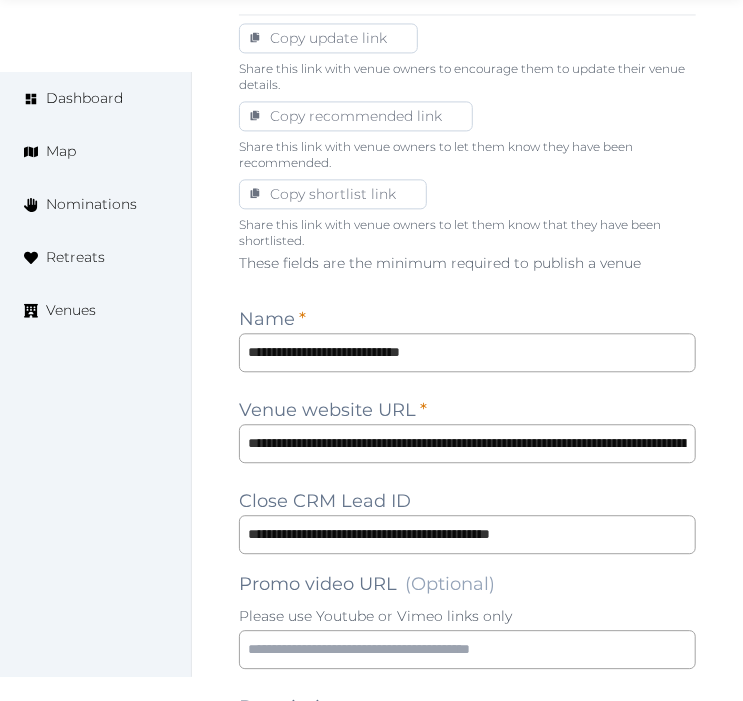 type on "**********" 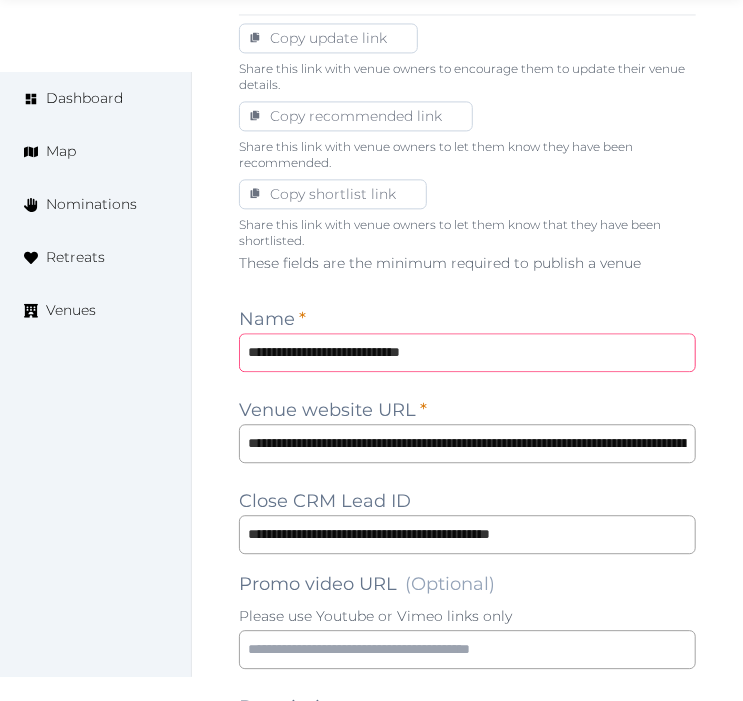 click on "**********" at bounding box center [467, 352] 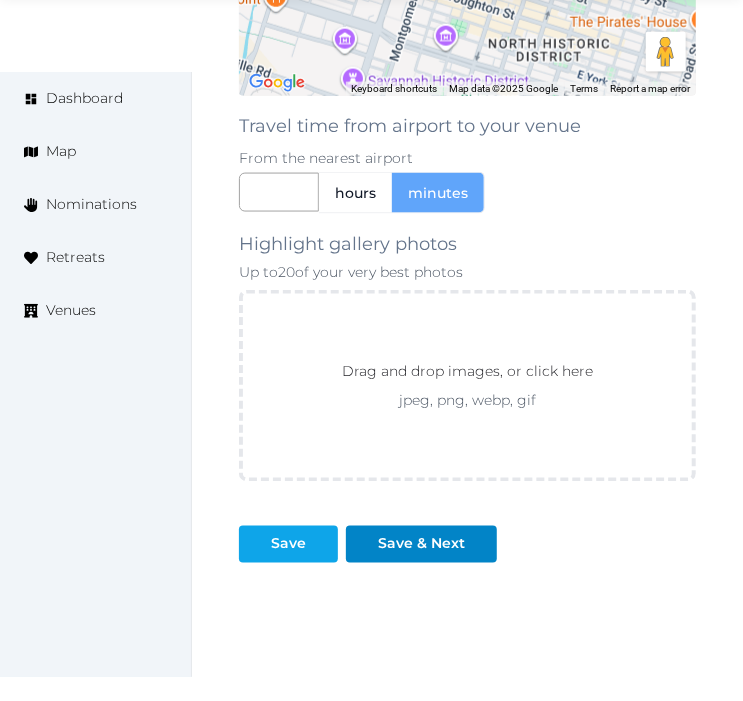 scroll, scrollTop: 3114, scrollLeft: 0, axis: vertical 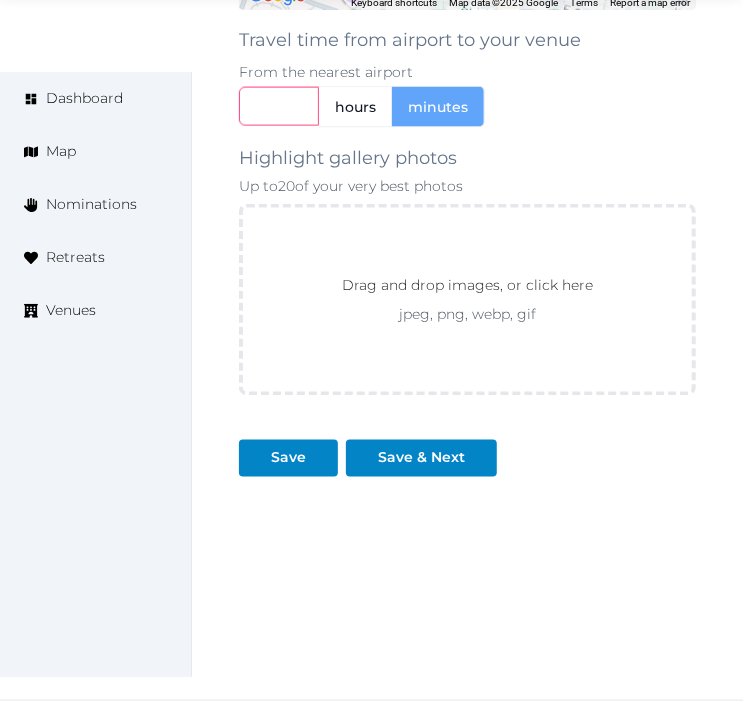 drag, startPoint x: 280, startPoint y: 120, endPoint x: 292, endPoint y: 110, distance: 15.6205 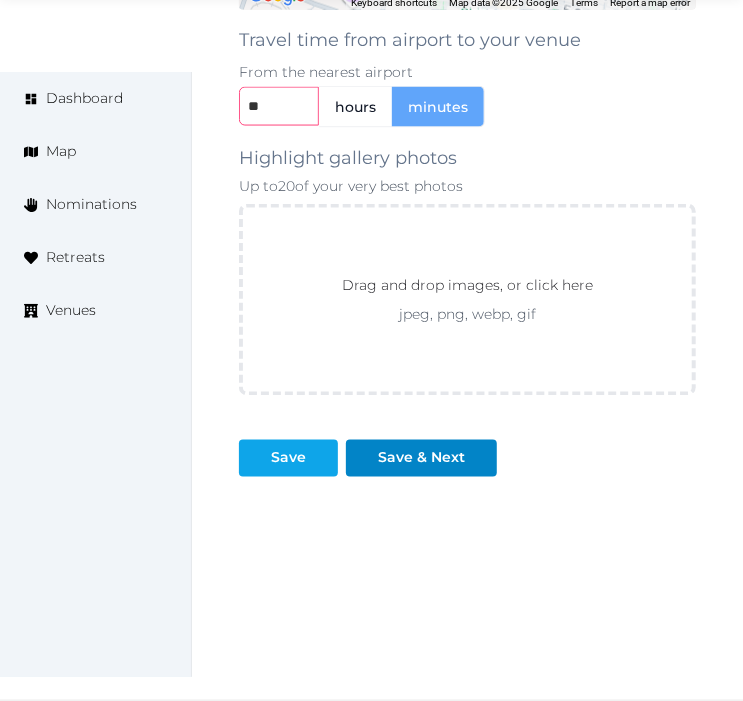 type on "**" 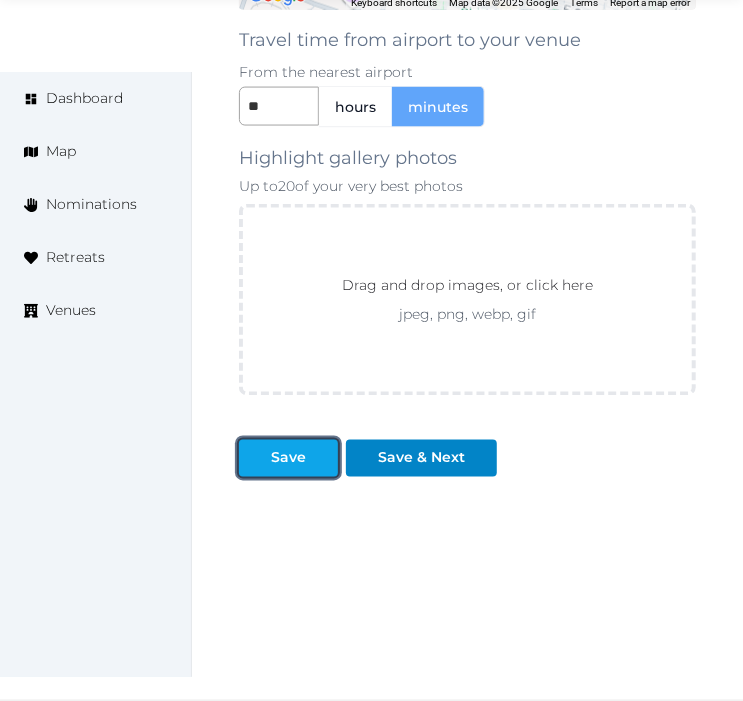click on "Save" at bounding box center (288, 458) 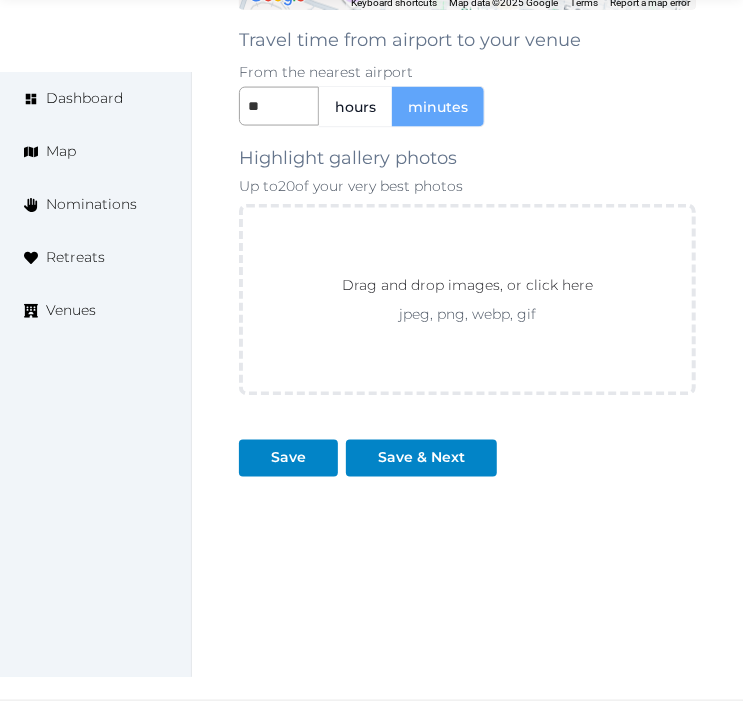 drag, startPoint x: 733, startPoint y: 12, endPoint x: 625, endPoint y: 471, distance: 471.53473 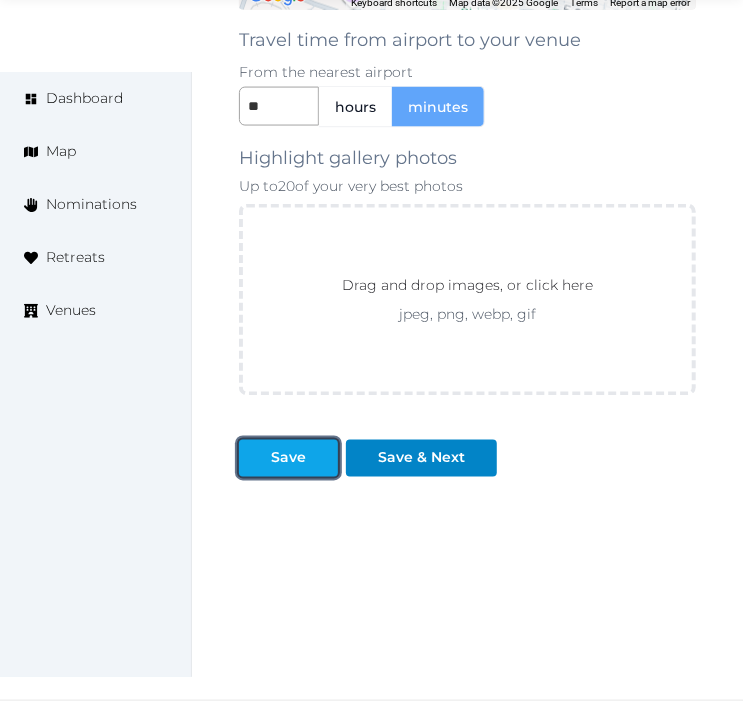 click on "Save" at bounding box center [288, 458] 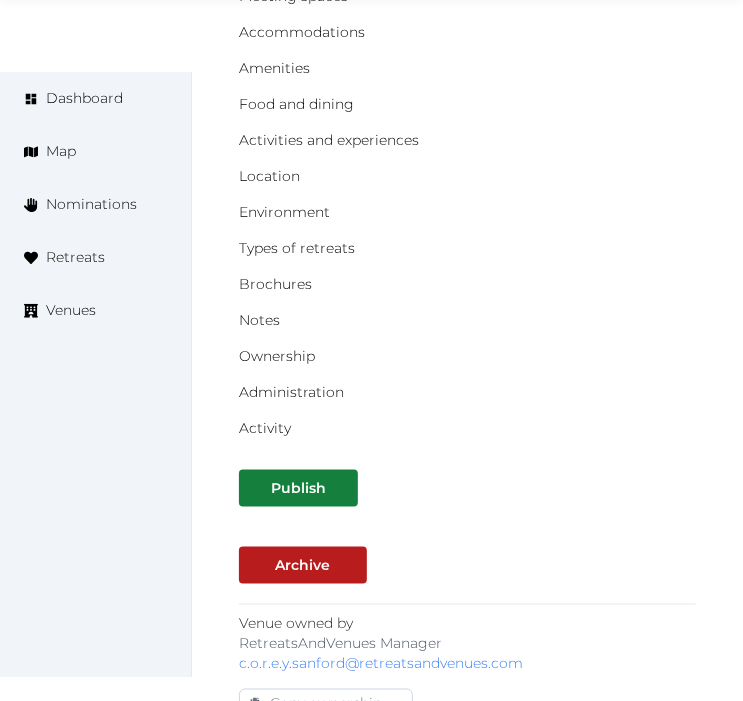 scroll, scrollTop: 447, scrollLeft: 0, axis: vertical 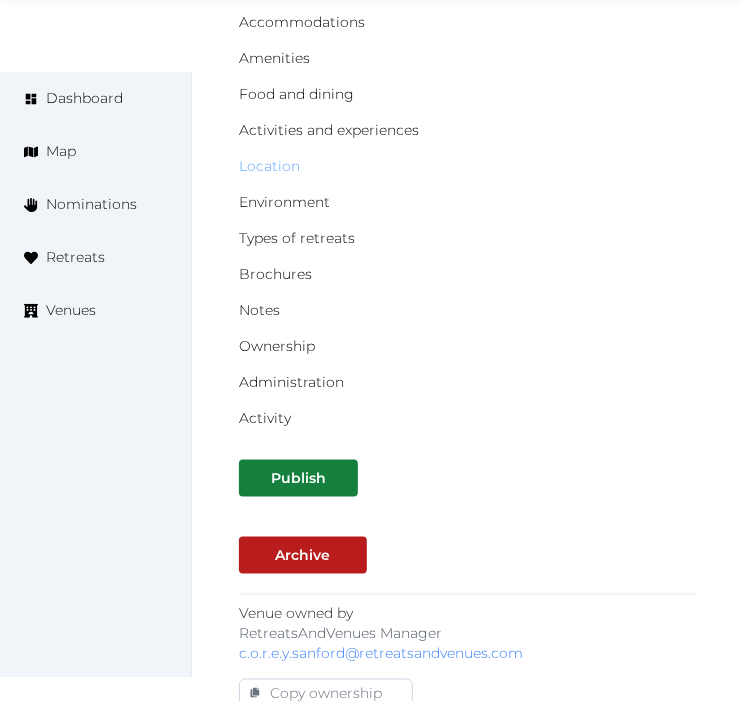 click on "Location" at bounding box center [269, 166] 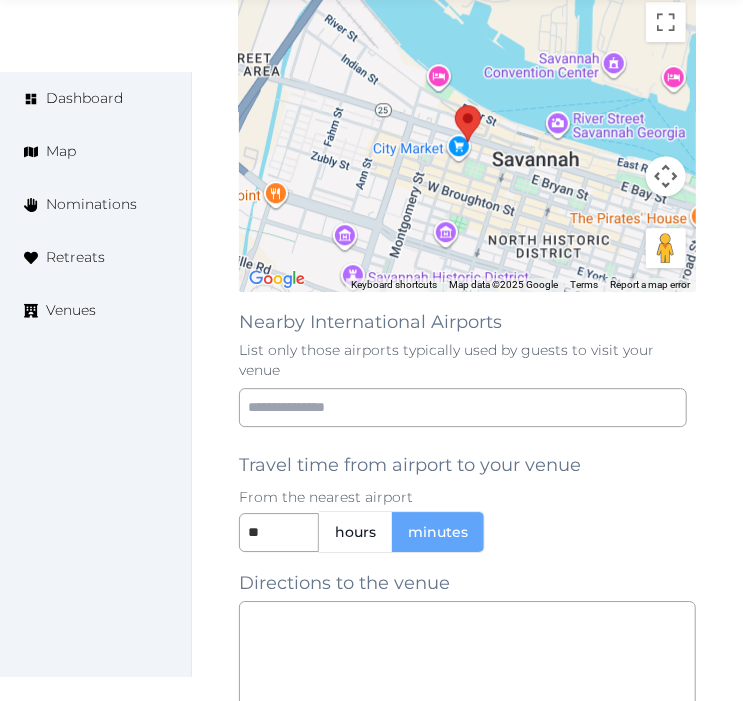 scroll, scrollTop: 1555, scrollLeft: 0, axis: vertical 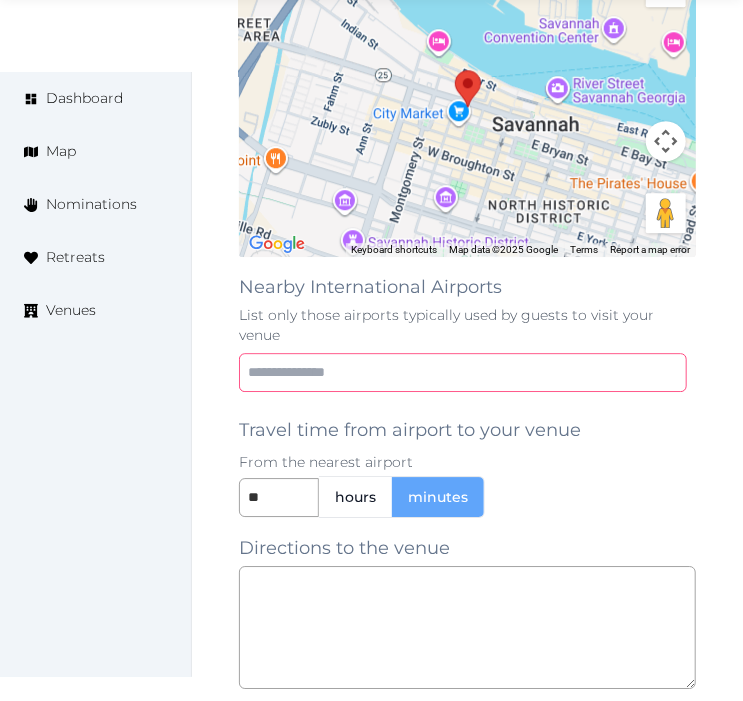 click at bounding box center [463, 372] 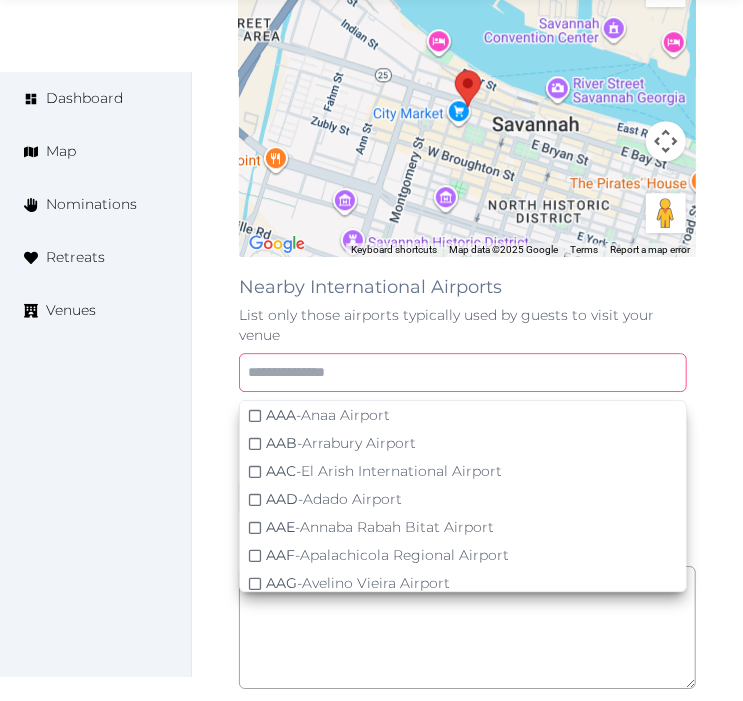 paste on "***" 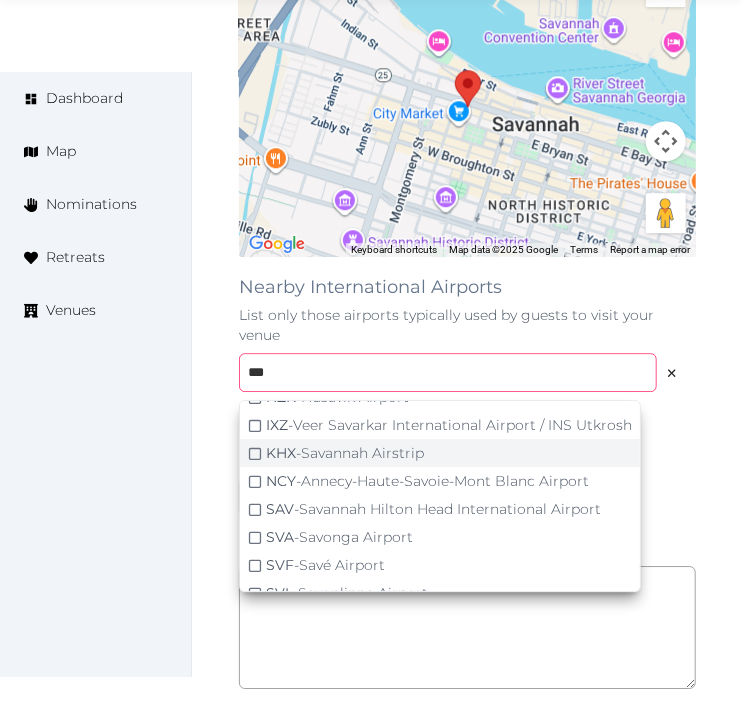 scroll, scrollTop: 111, scrollLeft: 0, axis: vertical 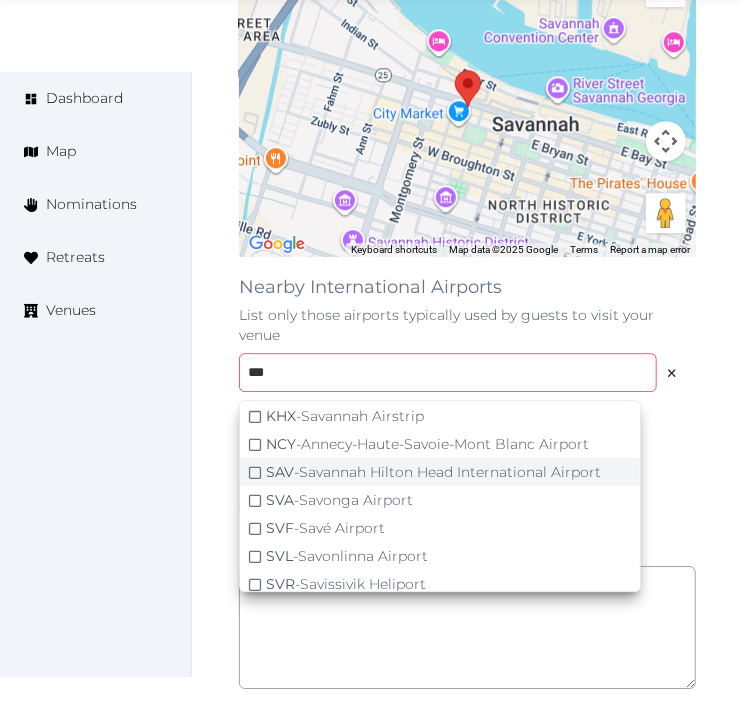 type on "***" 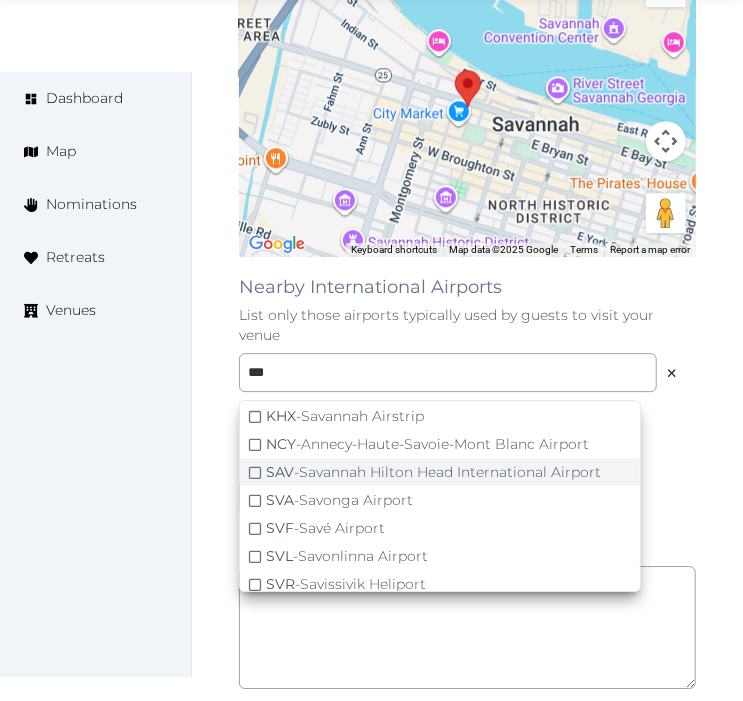 click at bounding box center (255, 305) 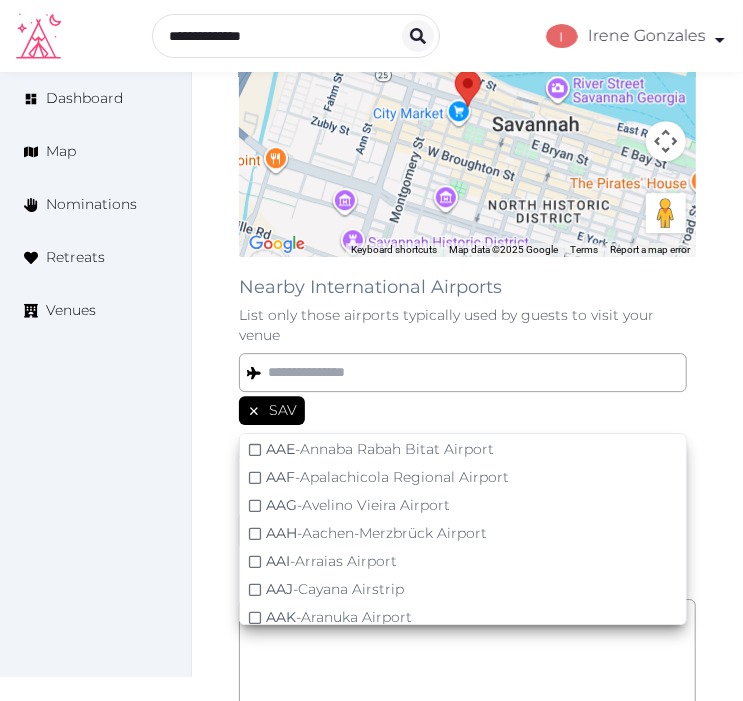 scroll, scrollTop: 942, scrollLeft: 0, axis: vertical 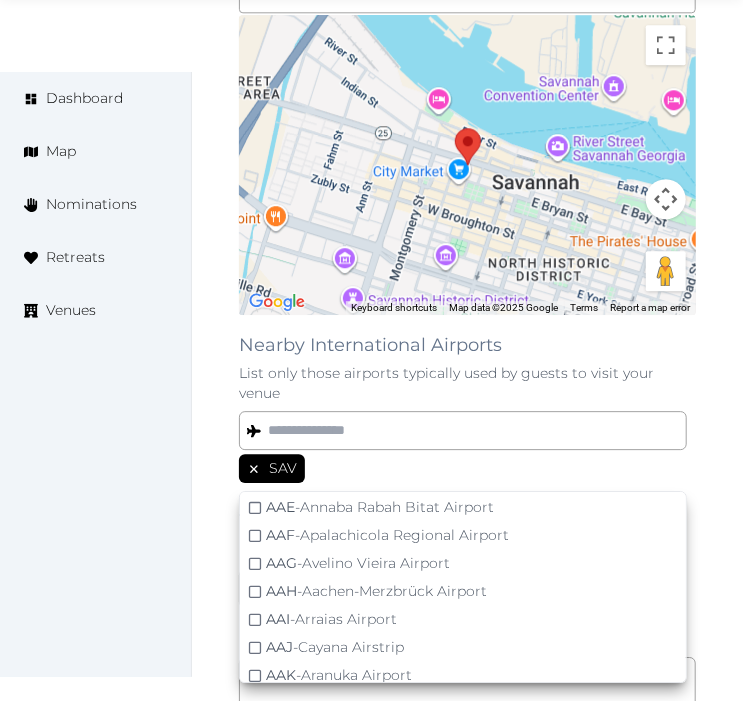 click on "SAV" at bounding box center (467, 470) 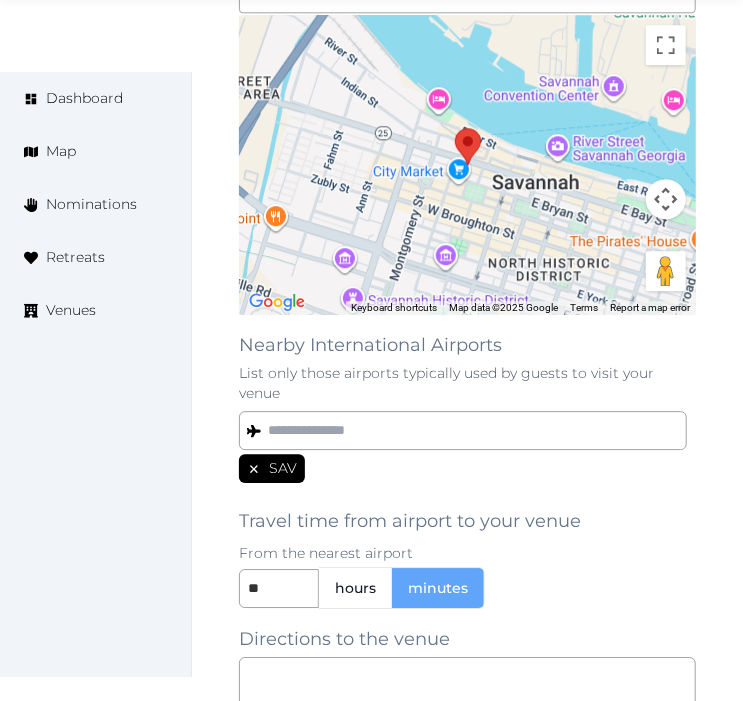 scroll, scrollTop: 110, scrollLeft: 0, axis: vertical 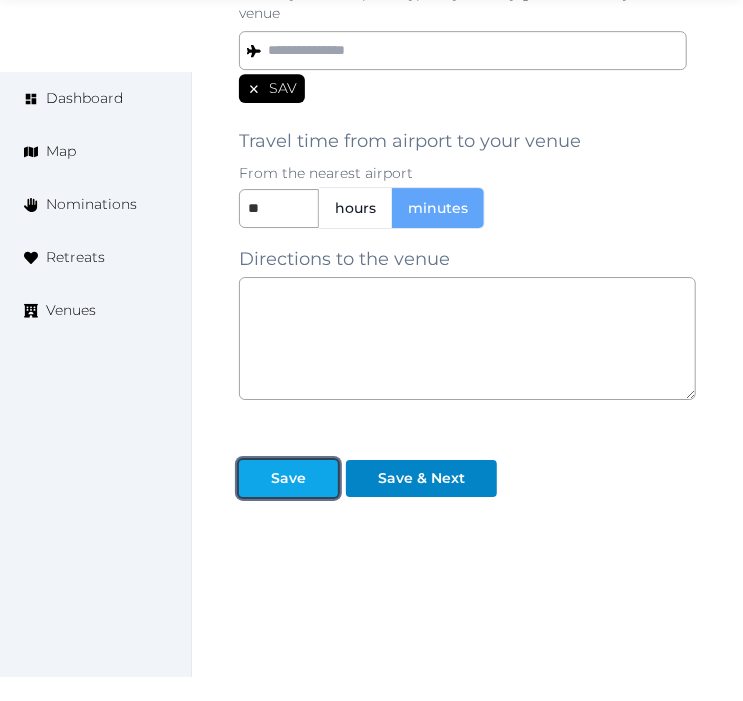 click on "Save" at bounding box center (288, 478) 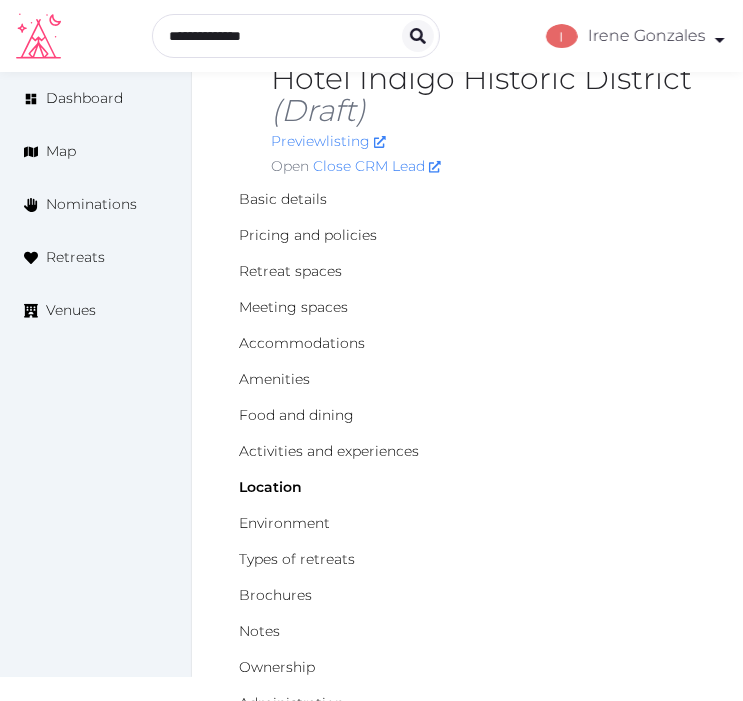 scroll, scrollTop: 222, scrollLeft: 0, axis: vertical 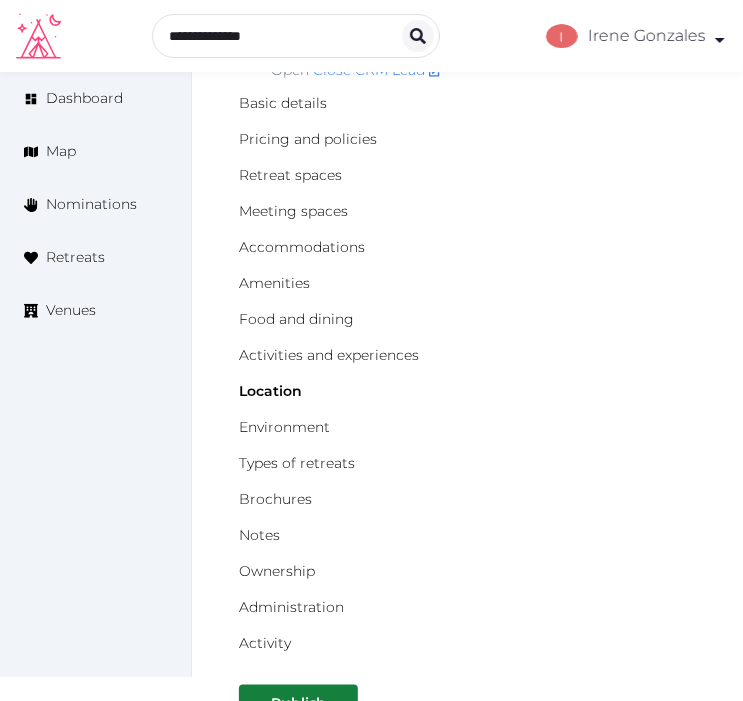 click on "Meeting spaces" at bounding box center (467, 211) 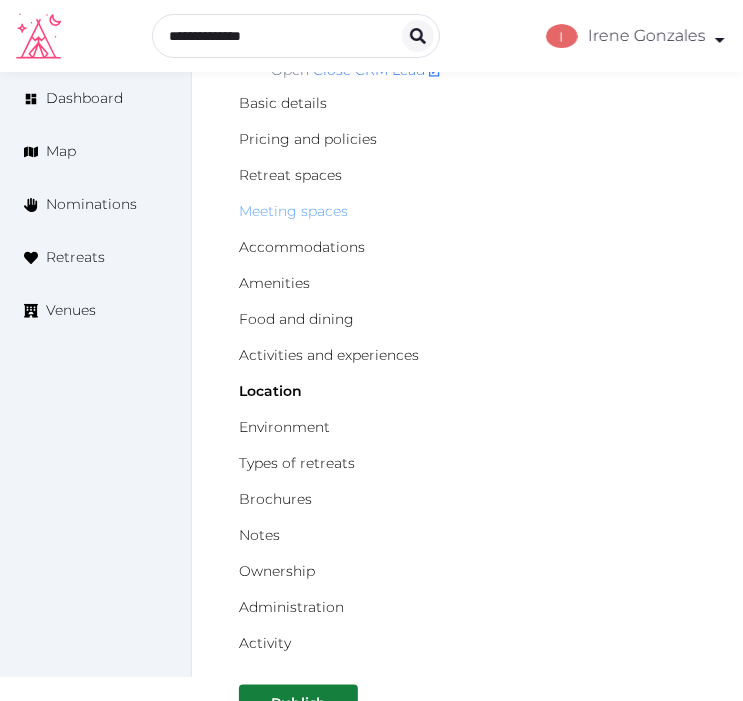 click on "Meeting spaces" at bounding box center (293, 211) 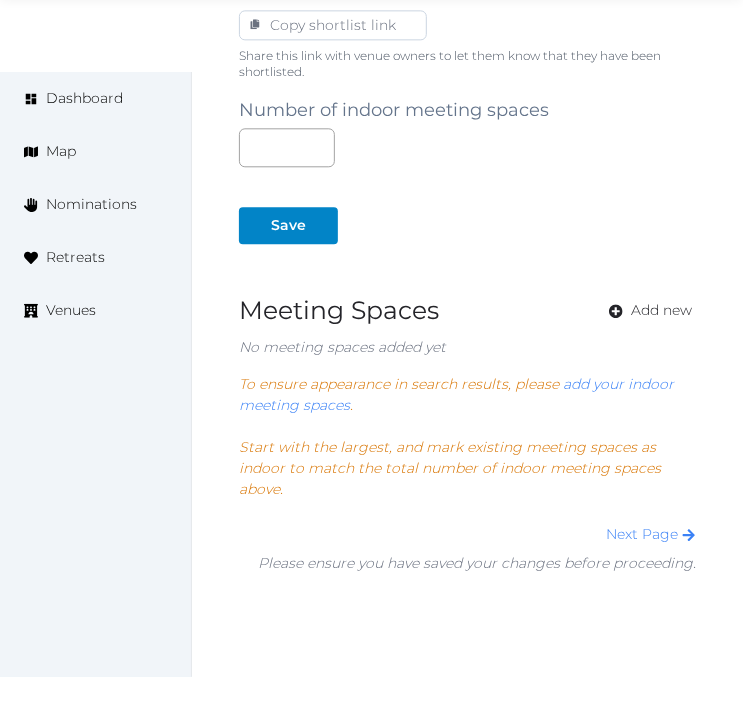 scroll, scrollTop: 1488, scrollLeft: 0, axis: vertical 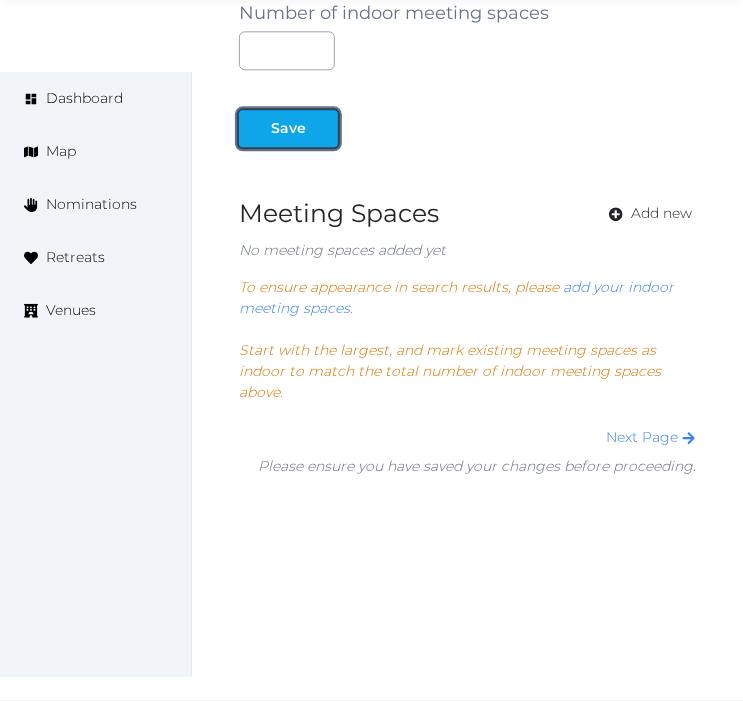 click on "Save" at bounding box center (288, 128) 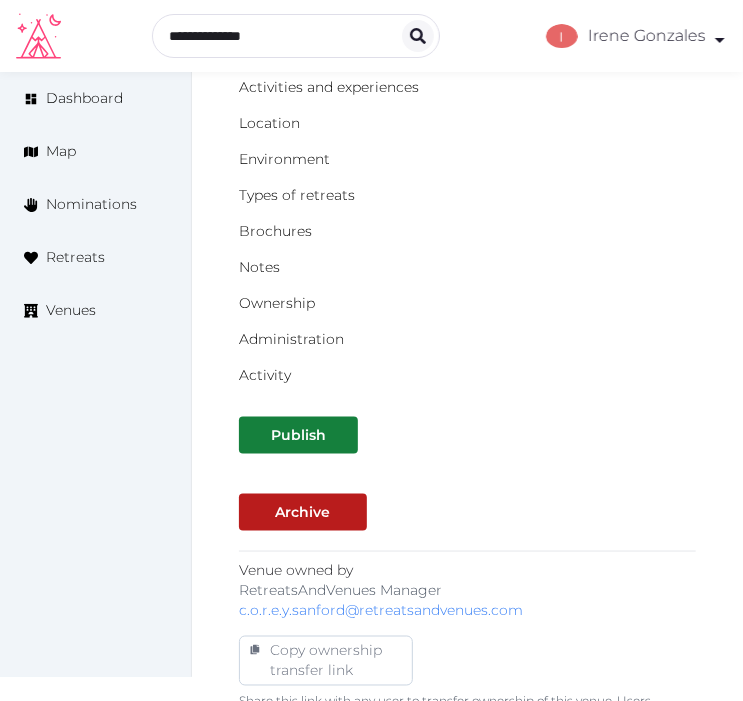 scroll, scrollTop: 488, scrollLeft: 0, axis: vertical 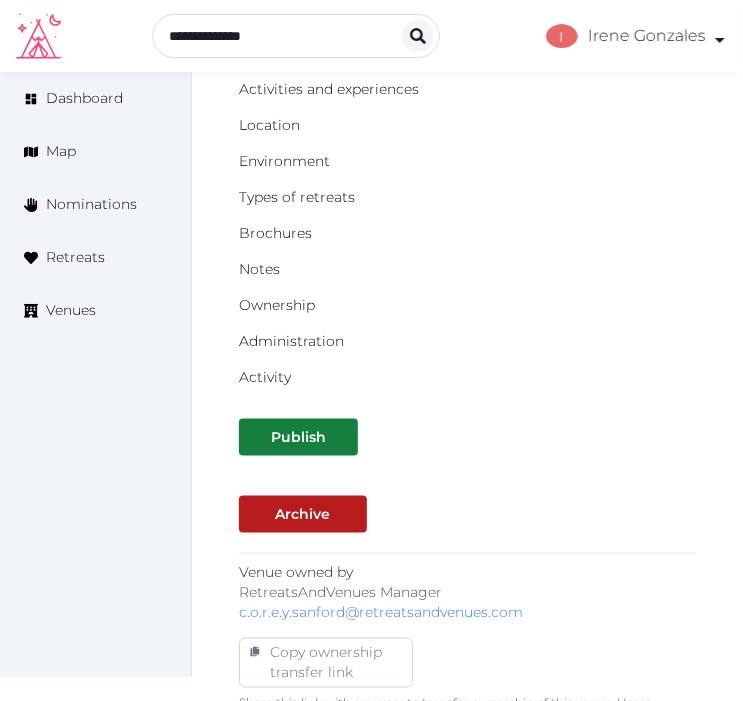 click on "Basic details Pricing and policies Retreat spaces Meeting spaces Accommodations Amenities Food and dining Activities and experiences Location Environment Types of retreats Brochures Notes Ownership Administration Activity" at bounding box center (467, 107) 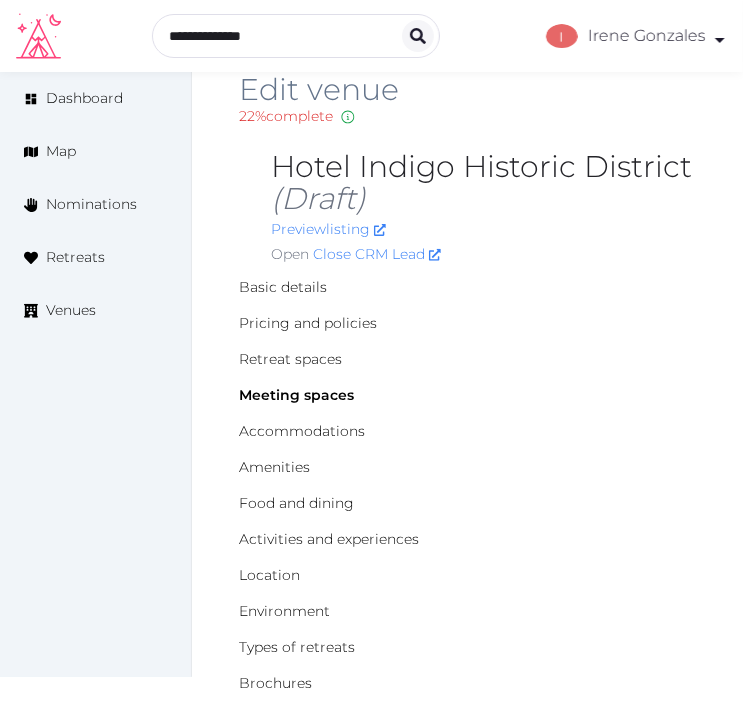 scroll, scrollTop: 0, scrollLeft: 0, axis: both 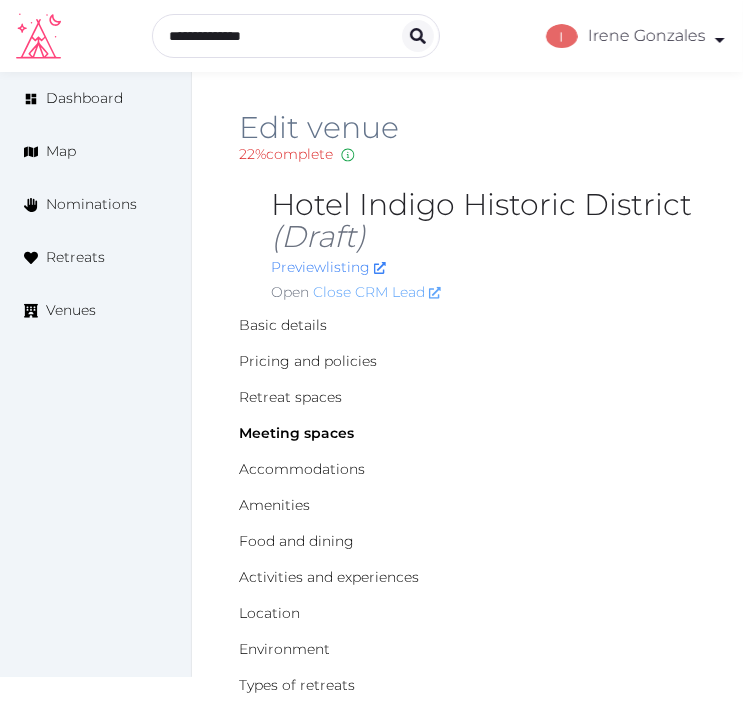 click on "Close CRM Lead" at bounding box center [377, 292] 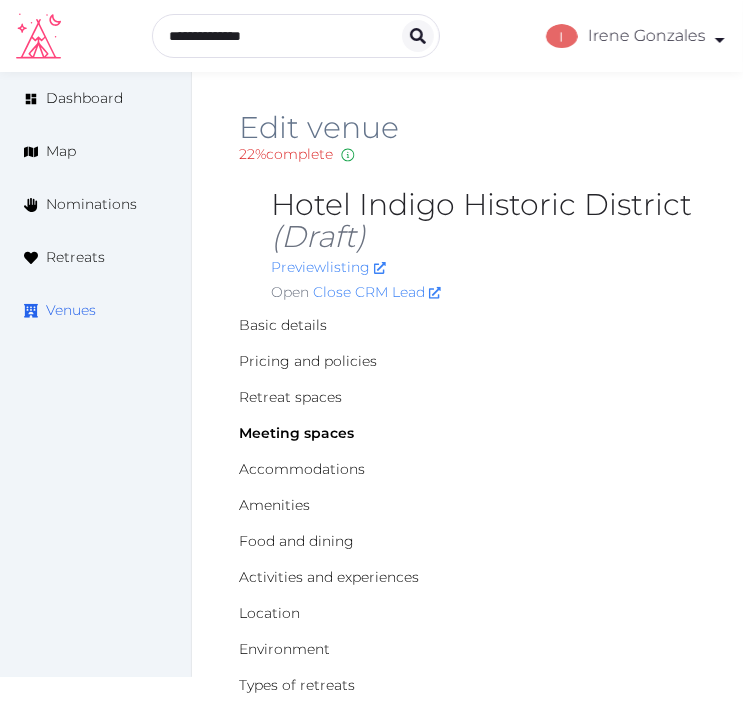 click on "Venues" at bounding box center (71, 310) 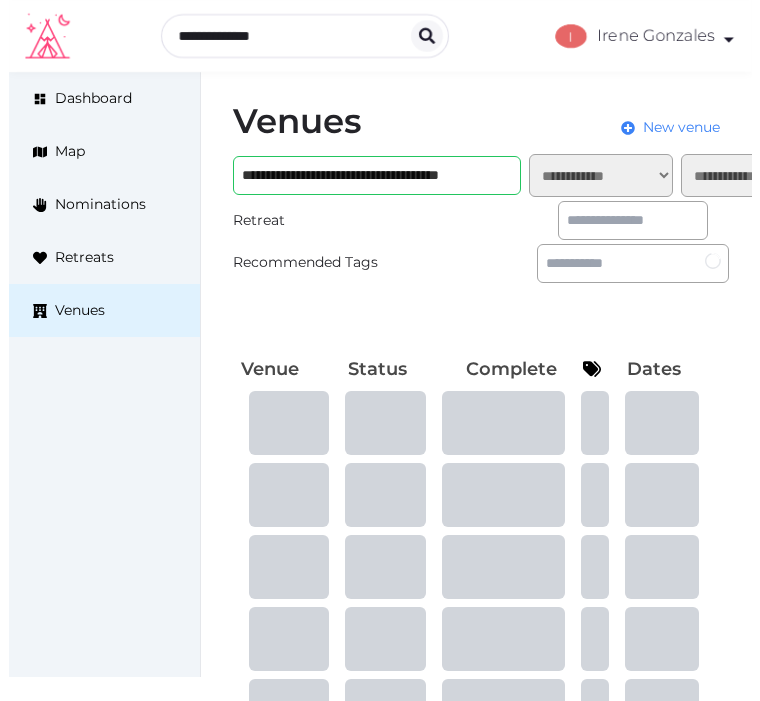 scroll, scrollTop: 0, scrollLeft: 0, axis: both 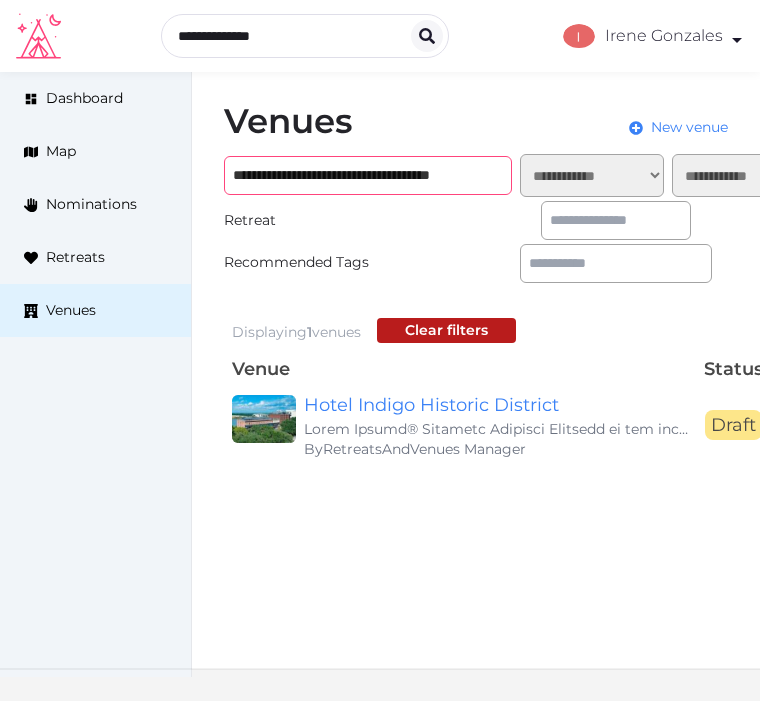 click on "**********" at bounding box center (368, 175) 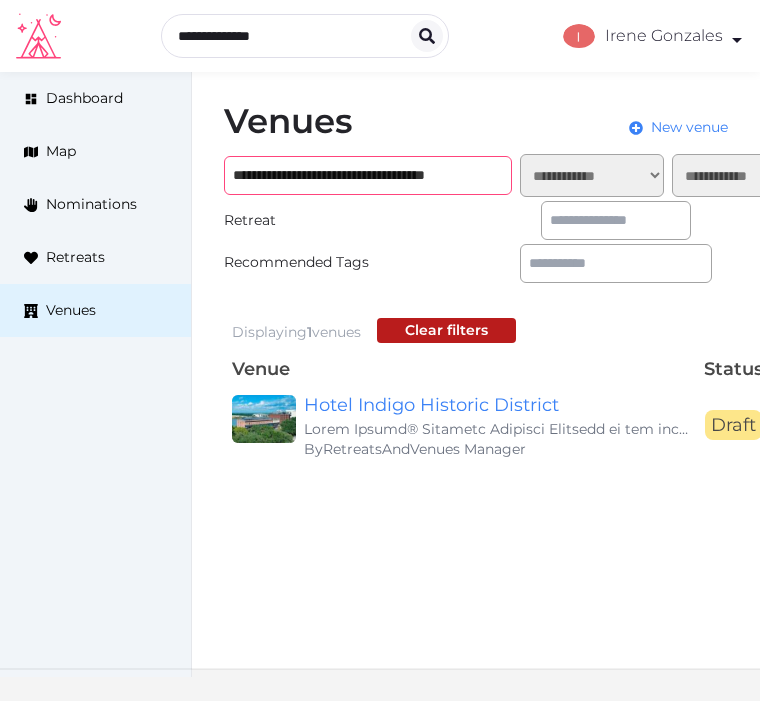scroll, scrollTop: 0, scrollLeft: 18, axis: horizontal 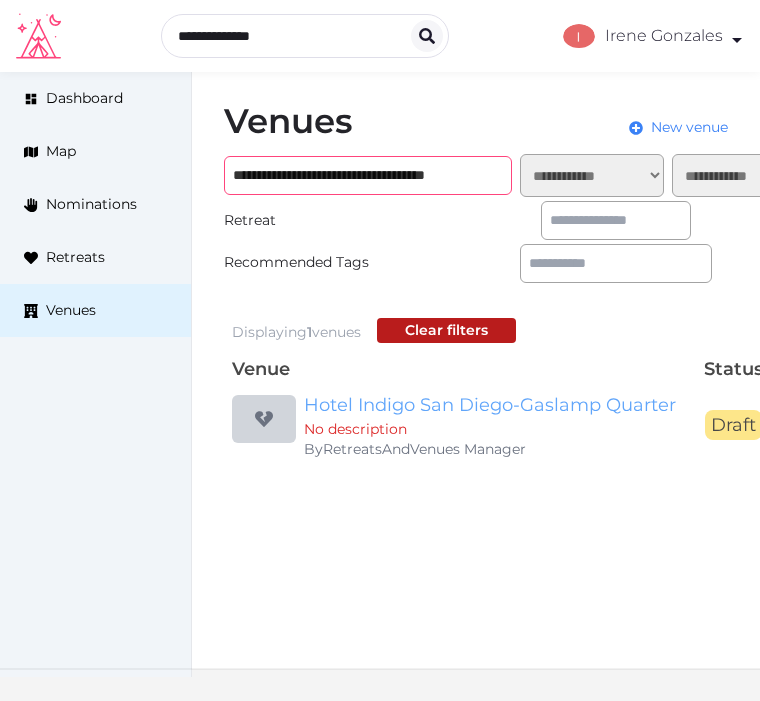 type on "**********" 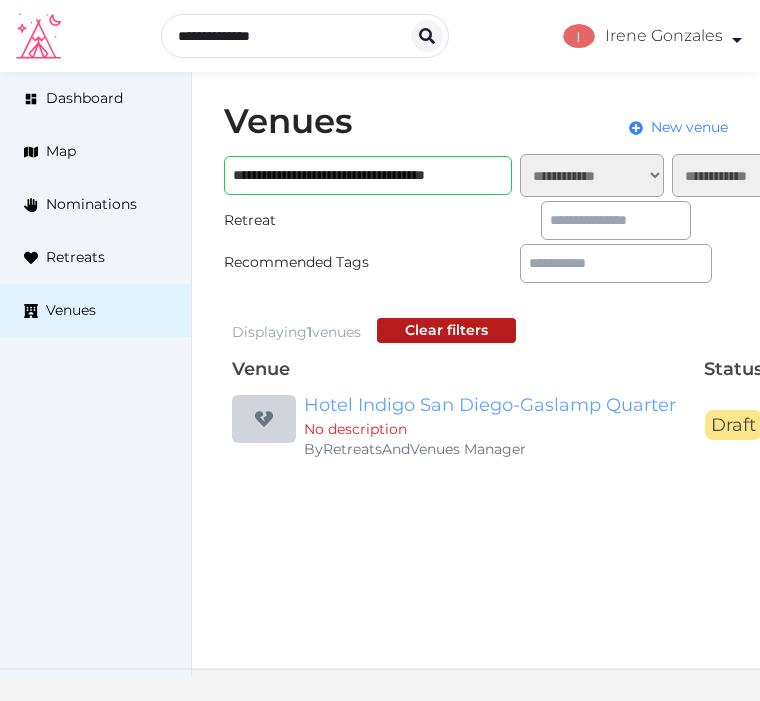 scroll, scrollTop: 0, scrollLeft: 0, axis: both 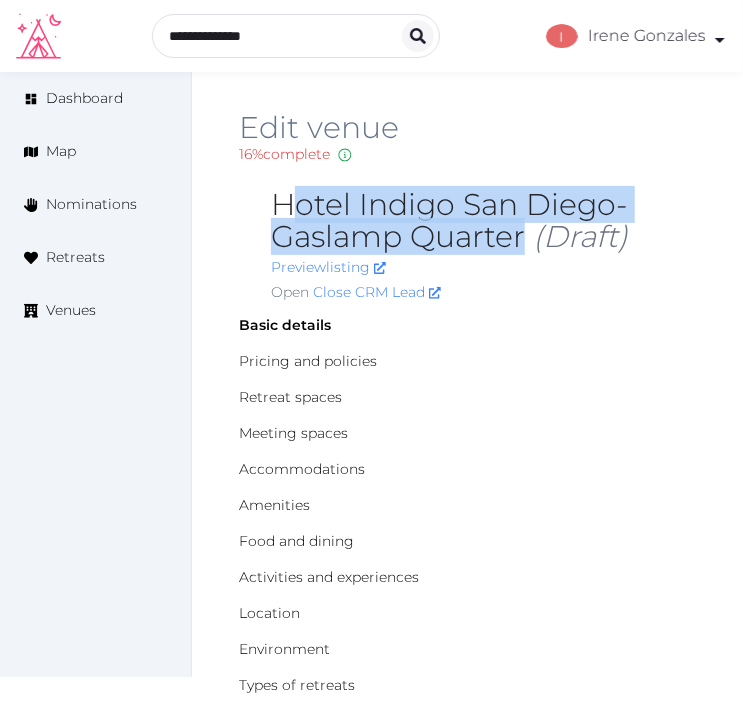 drag, startPoint x: 528, startPoint y: 230, endPoint x: 288, endPoint y: 202, distance: 241.6278 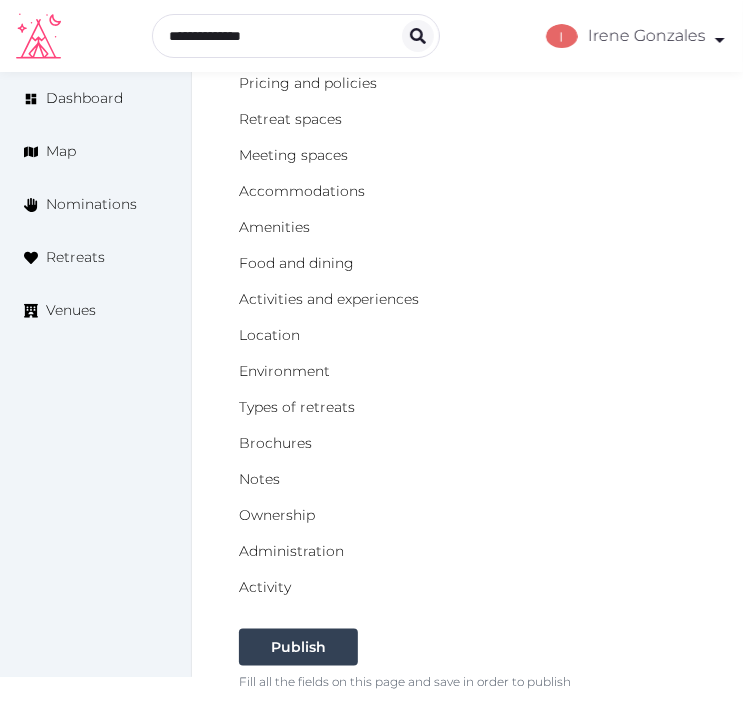scroll, scrollTop: 0, scrollLeft: 0, axis: both 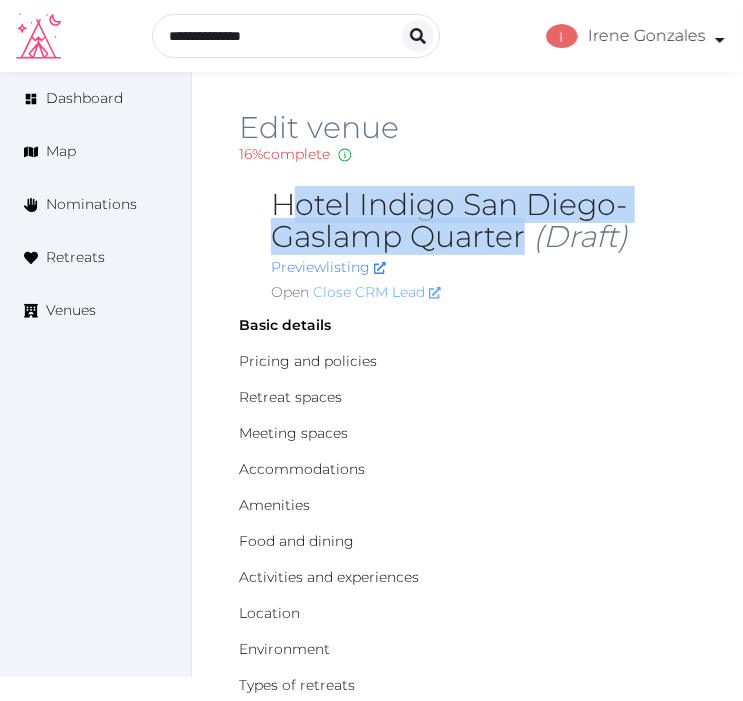 click on "Close CRM Lead" at bounding box center [377, 292] 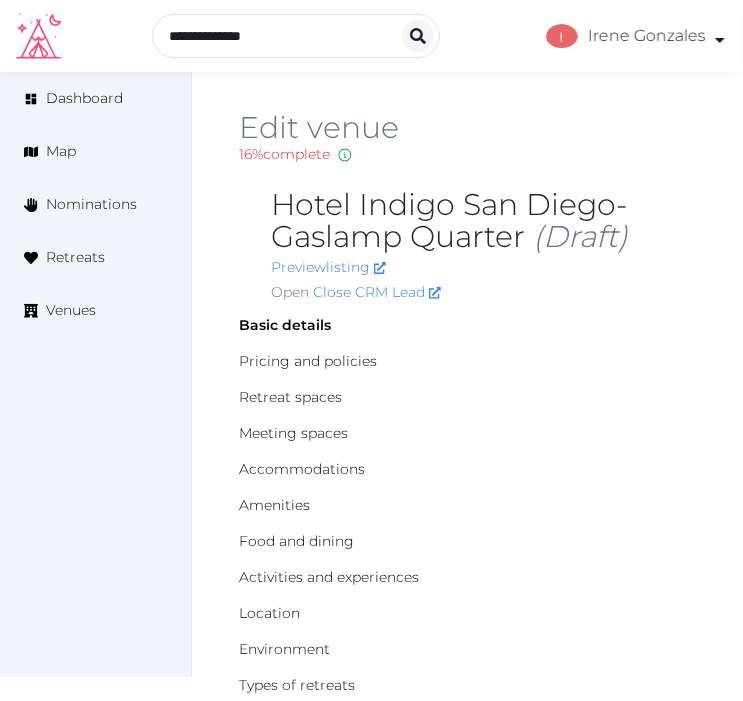 click on "Open    Close CRM Lead" at bounding box center [483, 292] 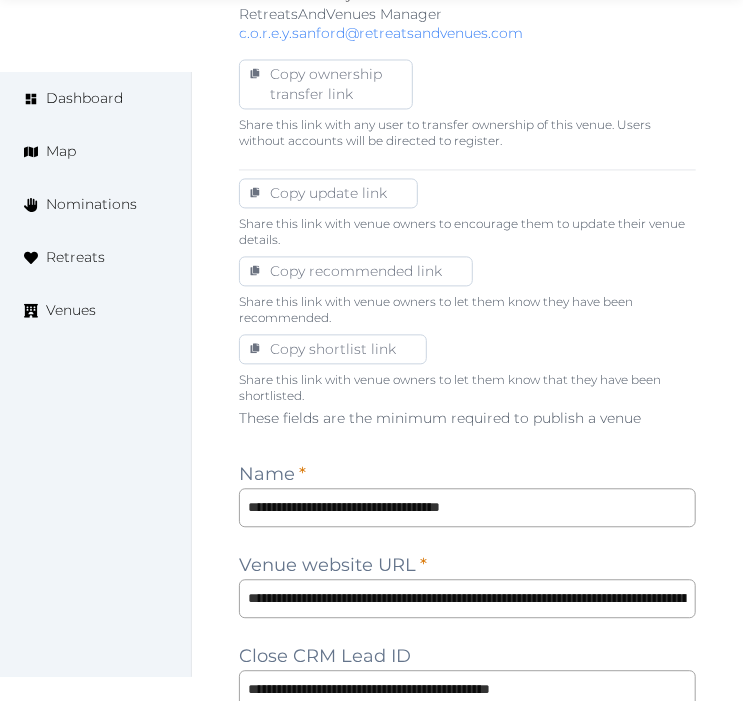 scroll, scrollTop: 1222, scrollLeft: 0, axis: vertical 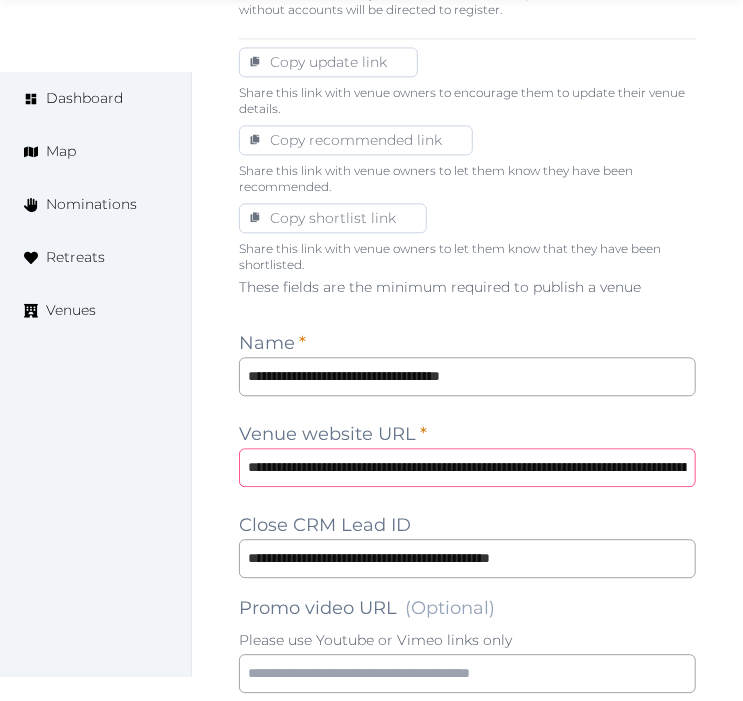 click on "**********" at bounding box center (467, 467) 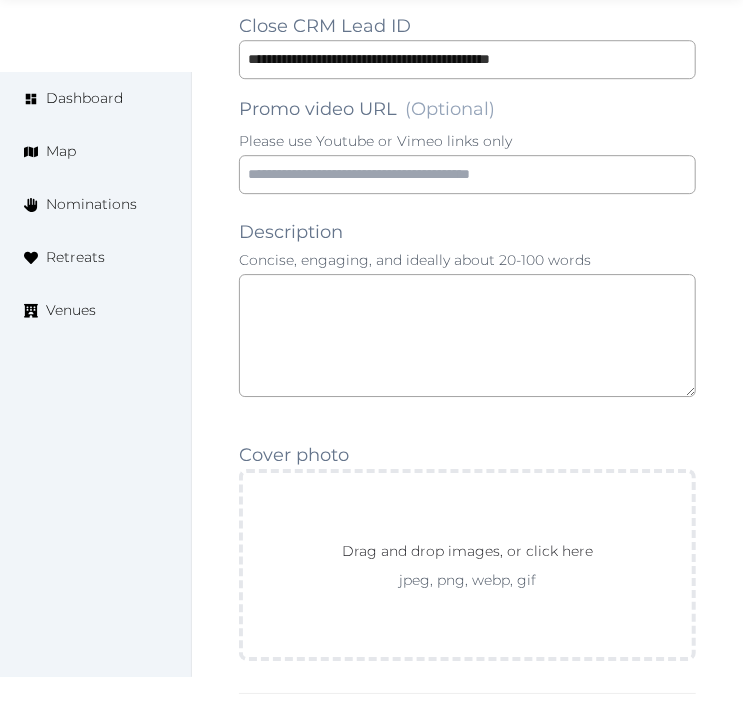 scroll, scrollTop: 1888, scrollLeft: 0, axis: vertical 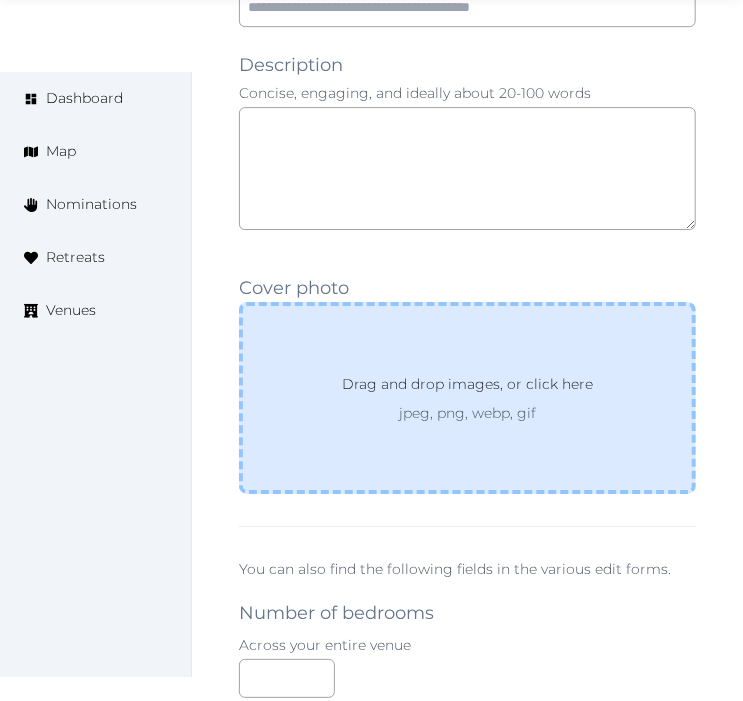 click on "Drag and drop images, or click here" at bounding box center [467, 388] 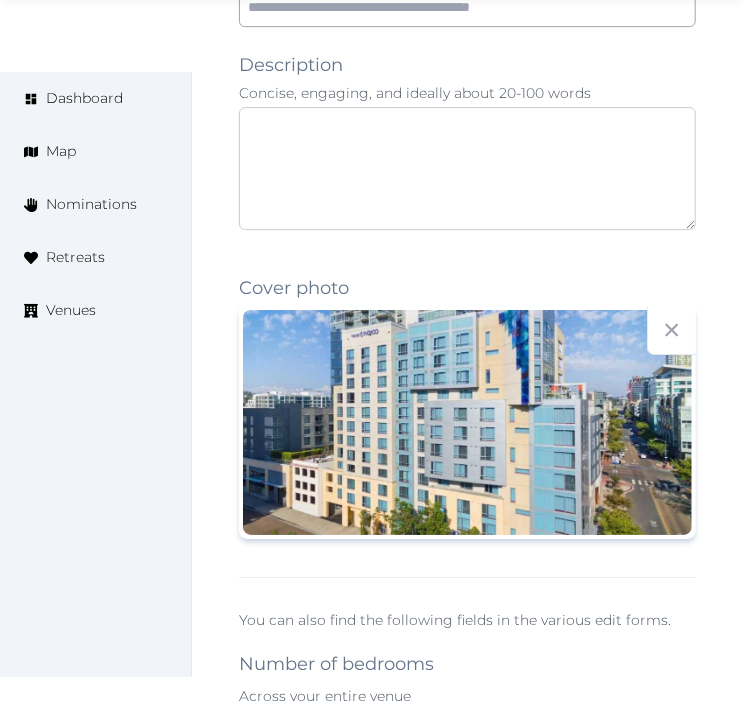 click at bounding box center (467, 168) 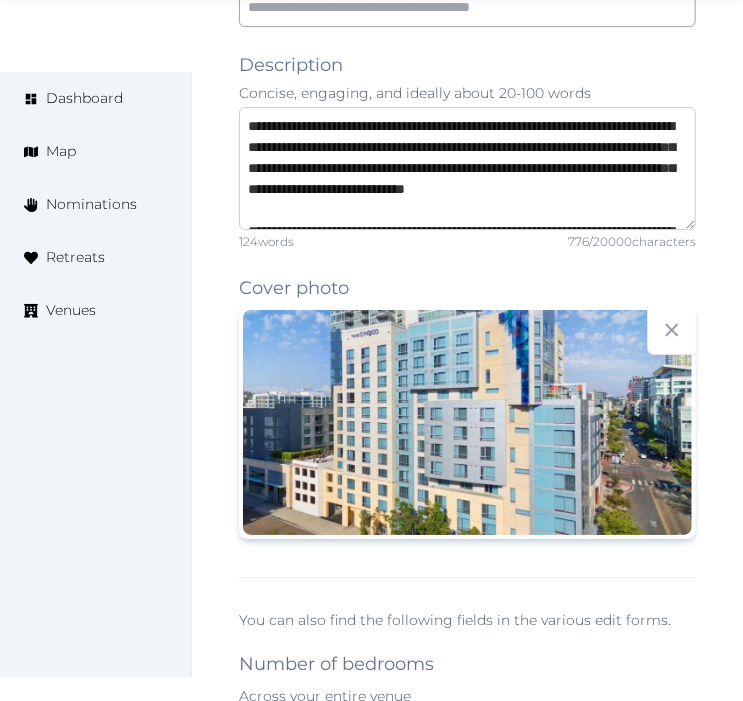 scroll, scrollTop: 221, scrollLeft: 0, axis: vertical 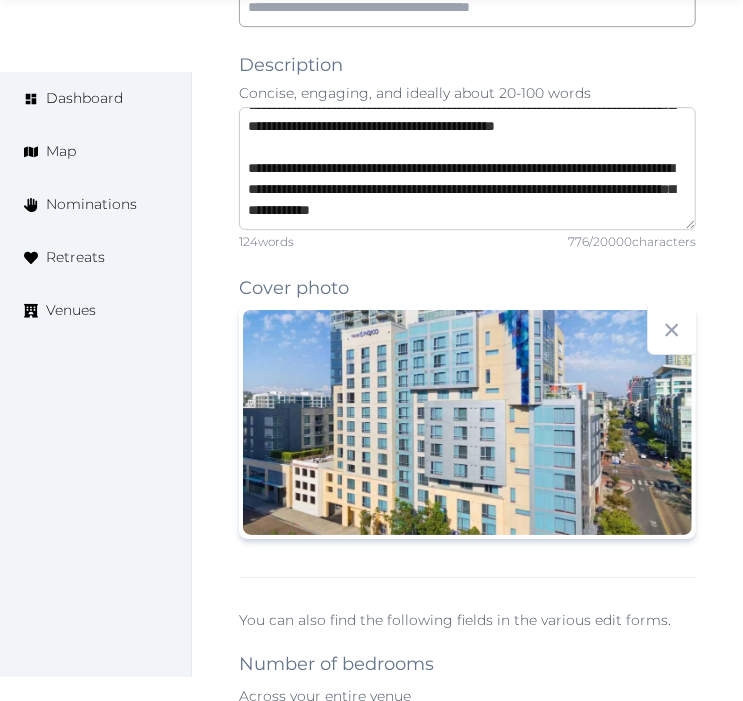 type on "**********" 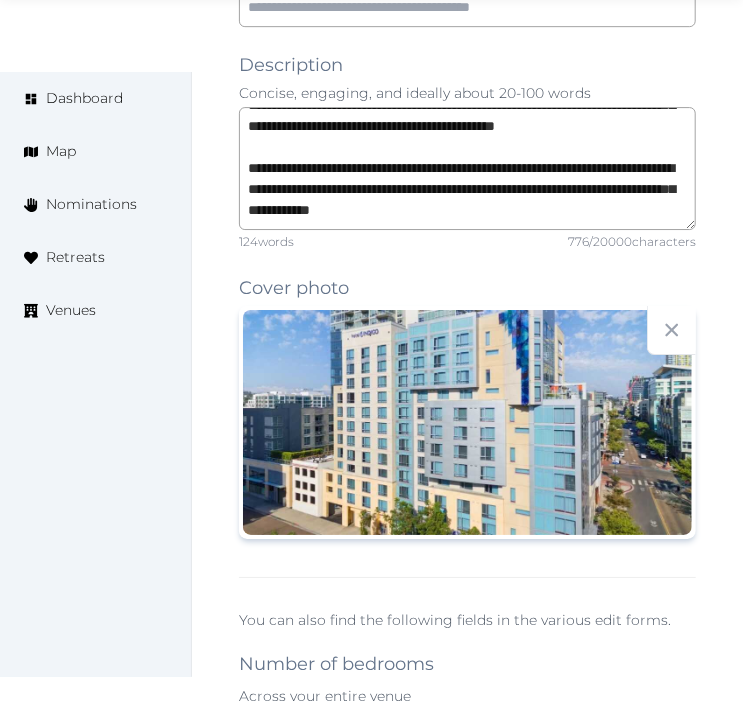 scroll, scrollTop: 231, scrollLeft: 0, axis: vertical 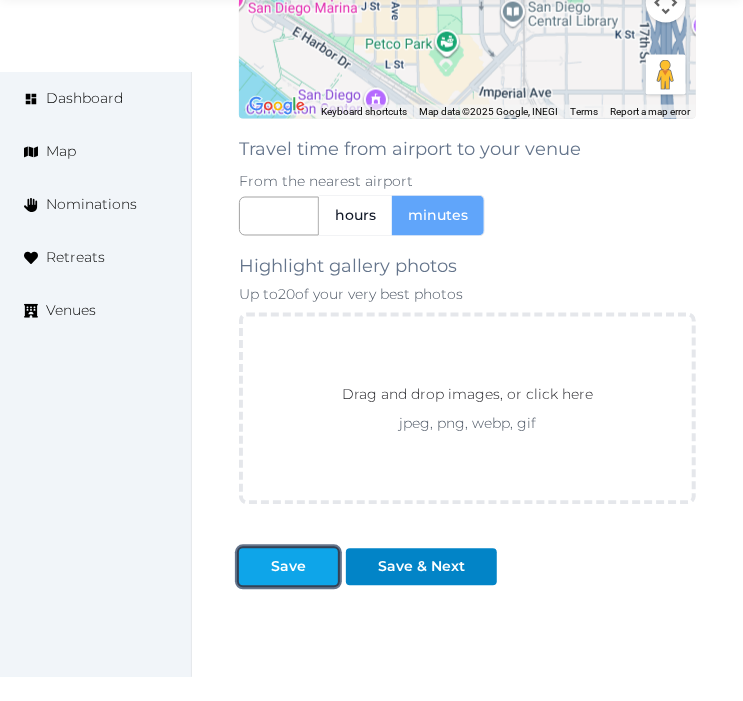 click on "Save" at bounding box center (288, 567) 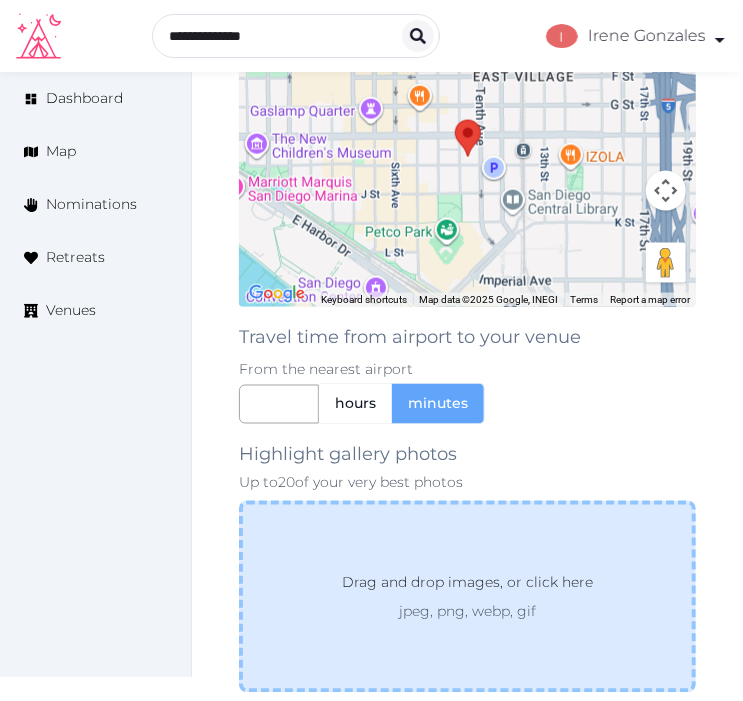 scroll, scrollTop: 3142, scrollLeft: 0, axis: vertical 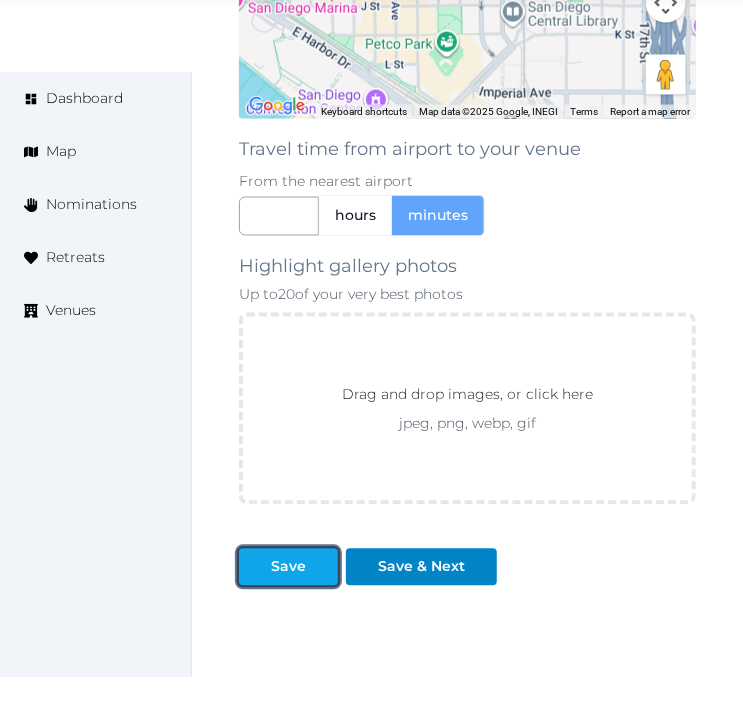 click on "Save" at bounding box center (288, 567) 